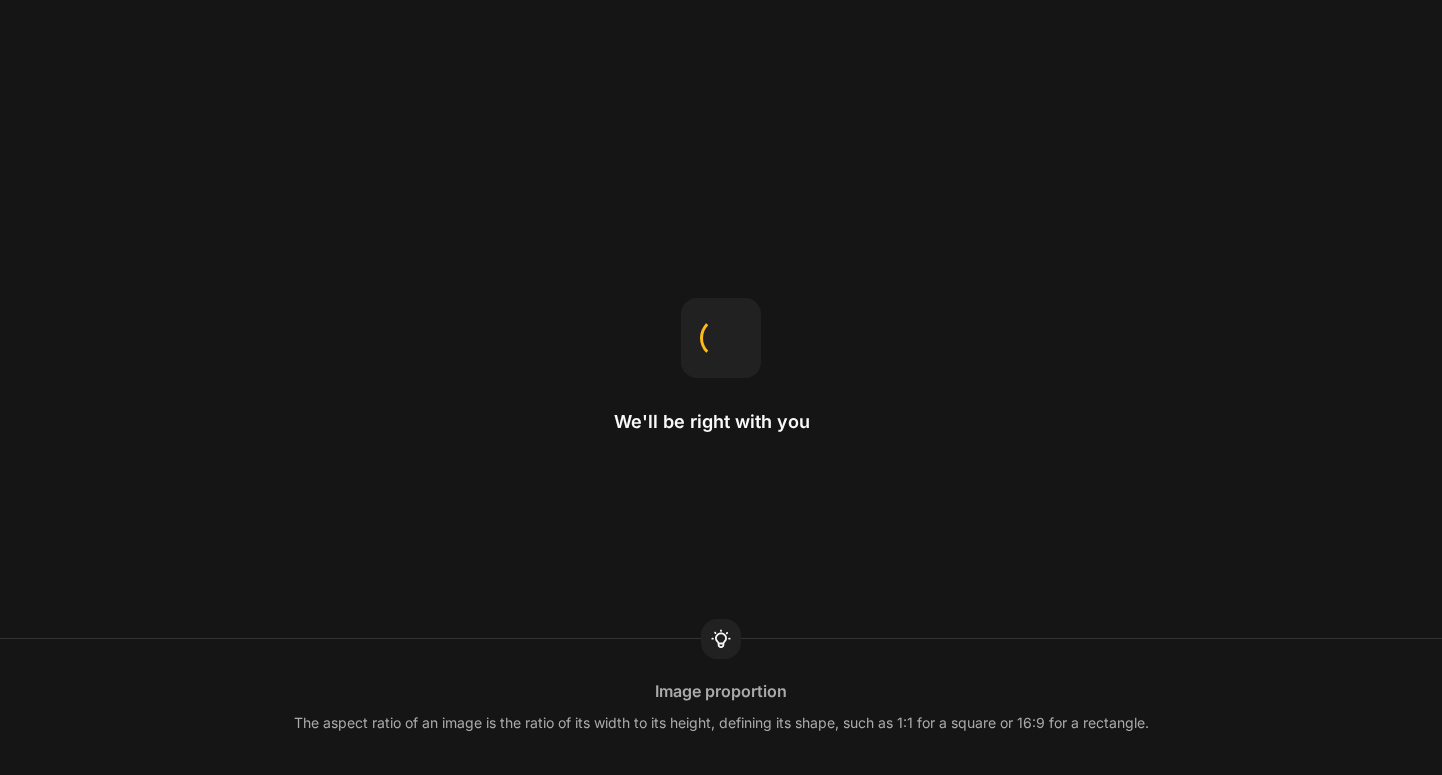 scroll, scrollTop: 0, scrollLeft: 0, axis: both 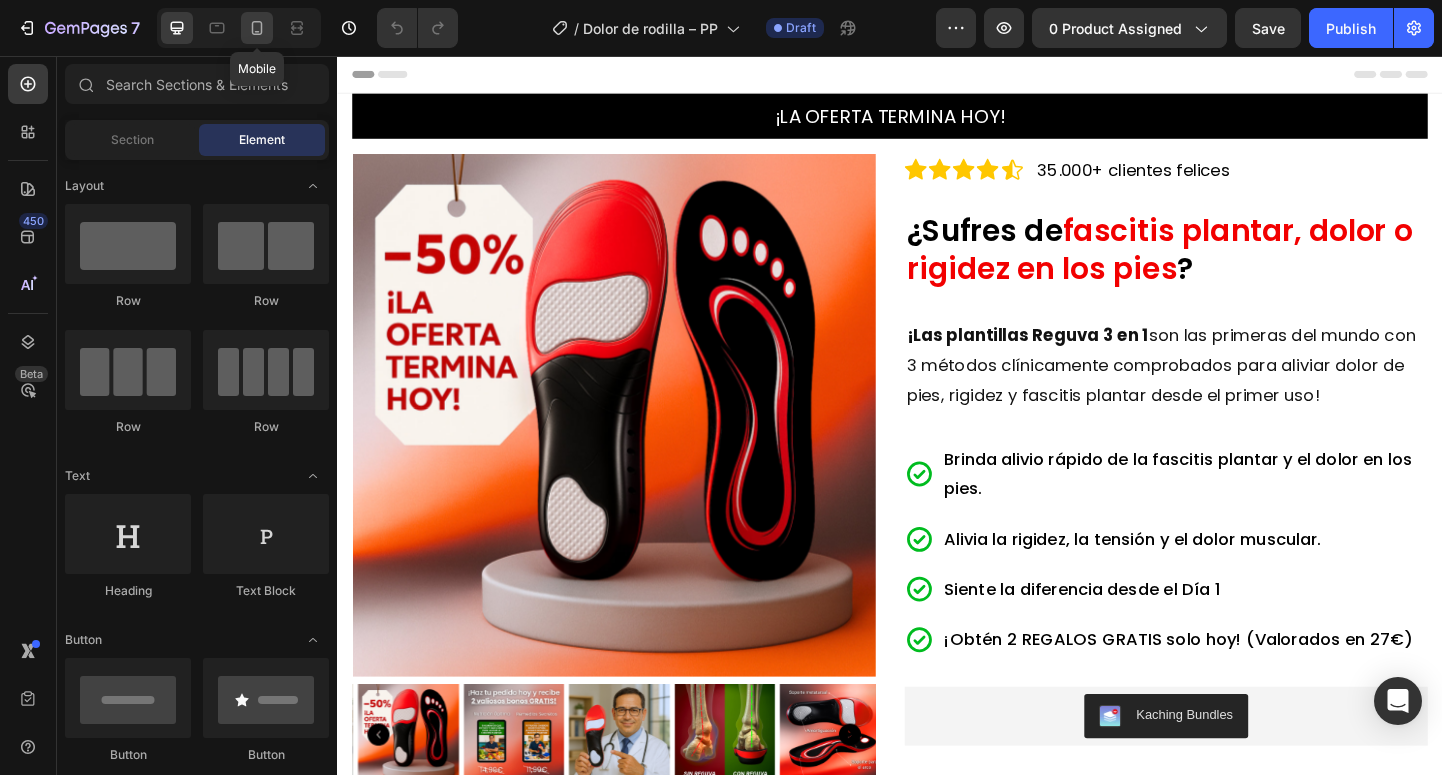 click 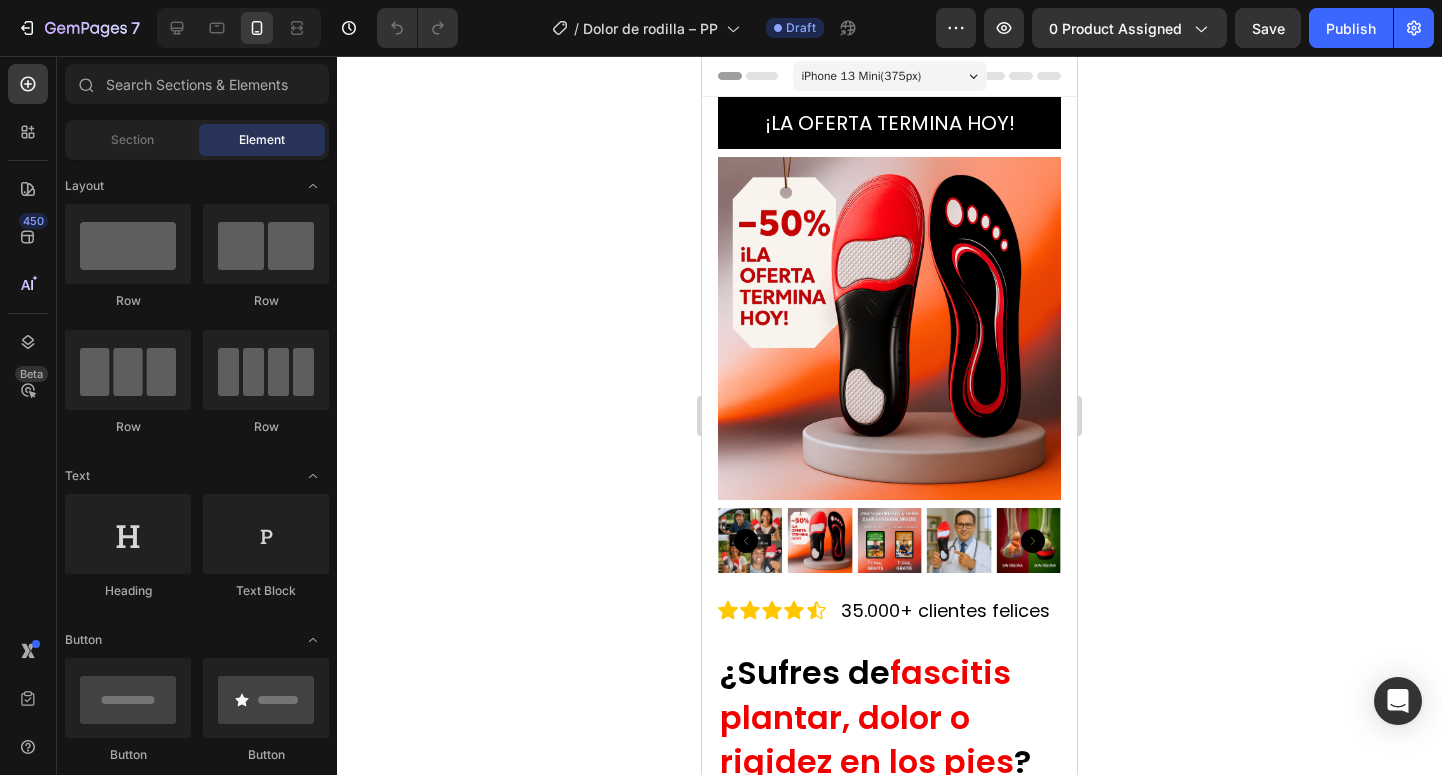 click 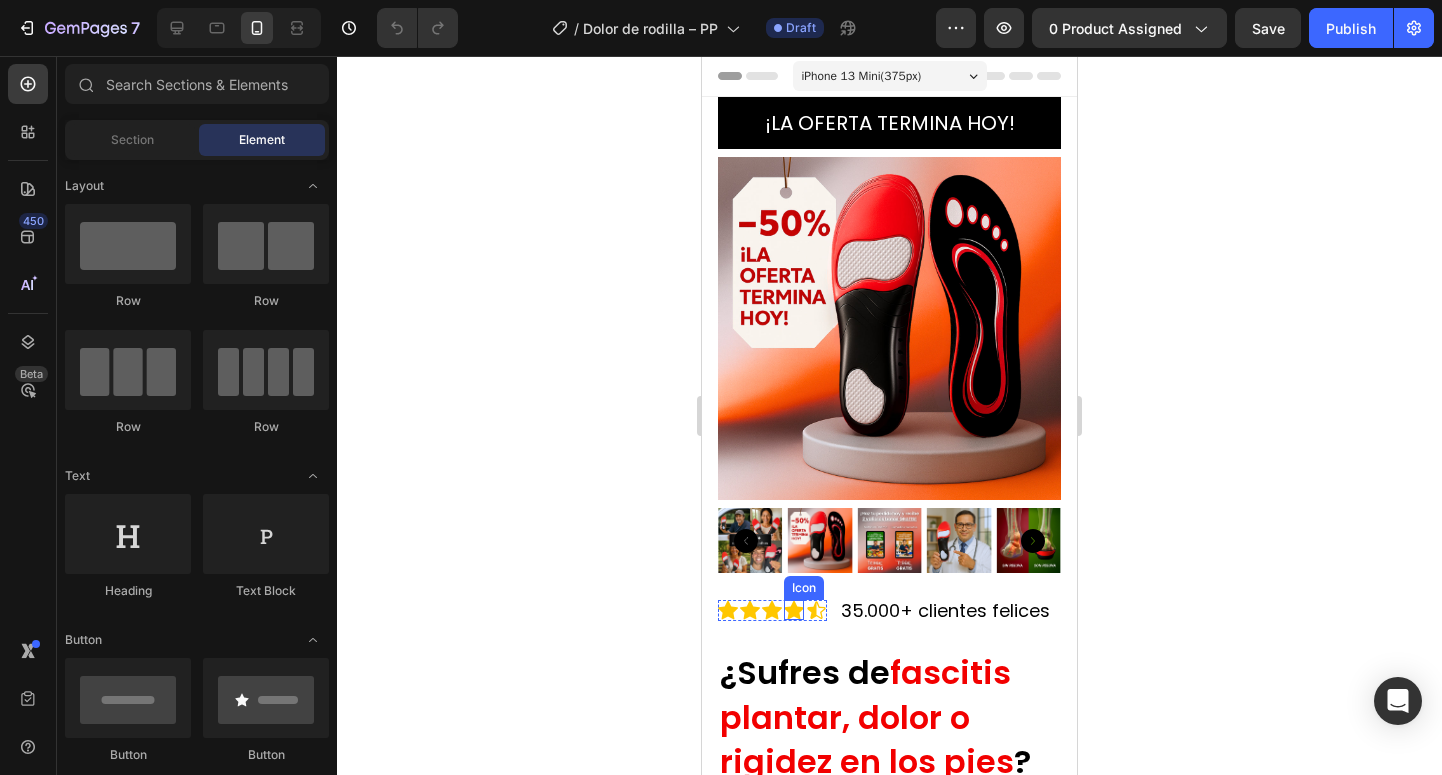 click at bounding box center [820, 540] 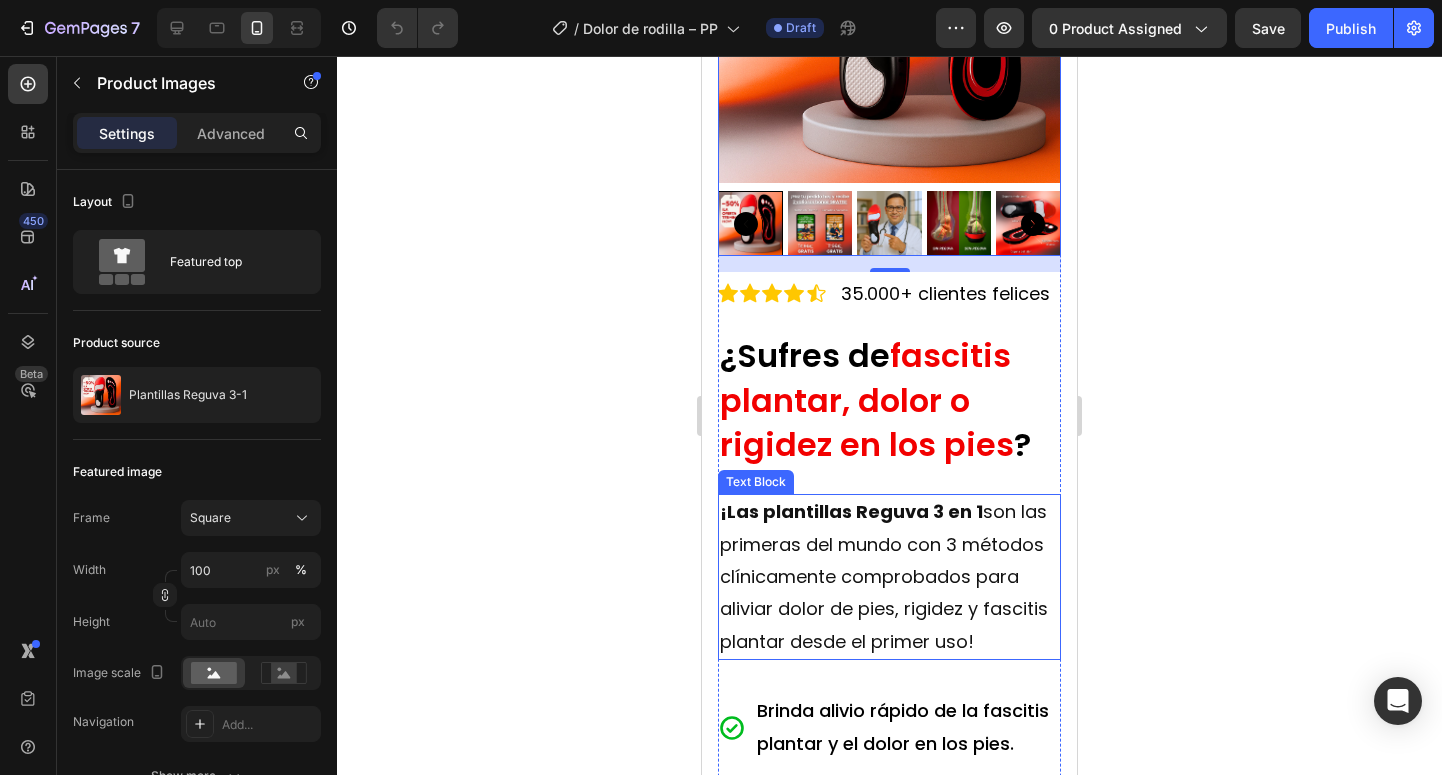 scroll, scrollTop: 314, scrollLeft: 0, axis: vertical 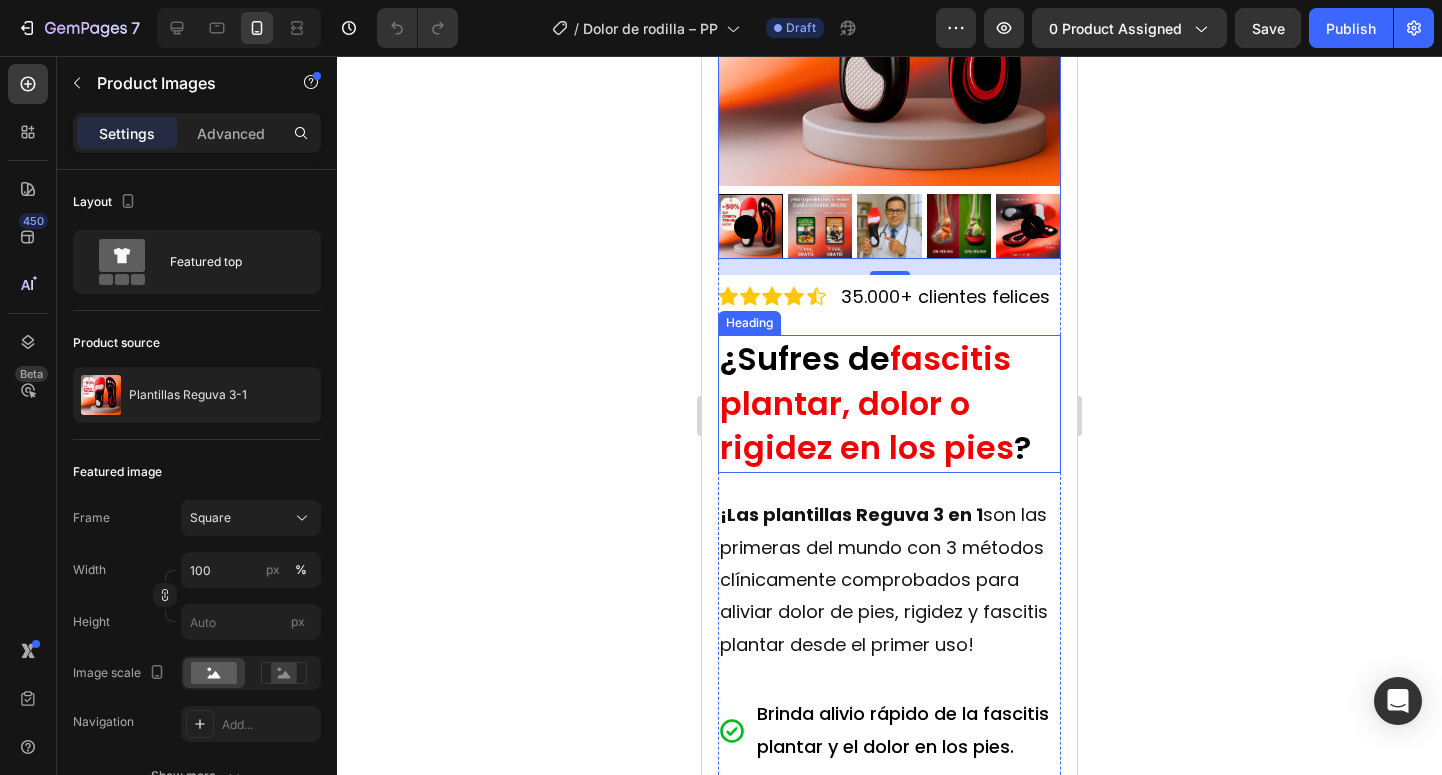 click on "fascitis plantar, dolor o rigidez en los pies" at bounding box center (867, 403) 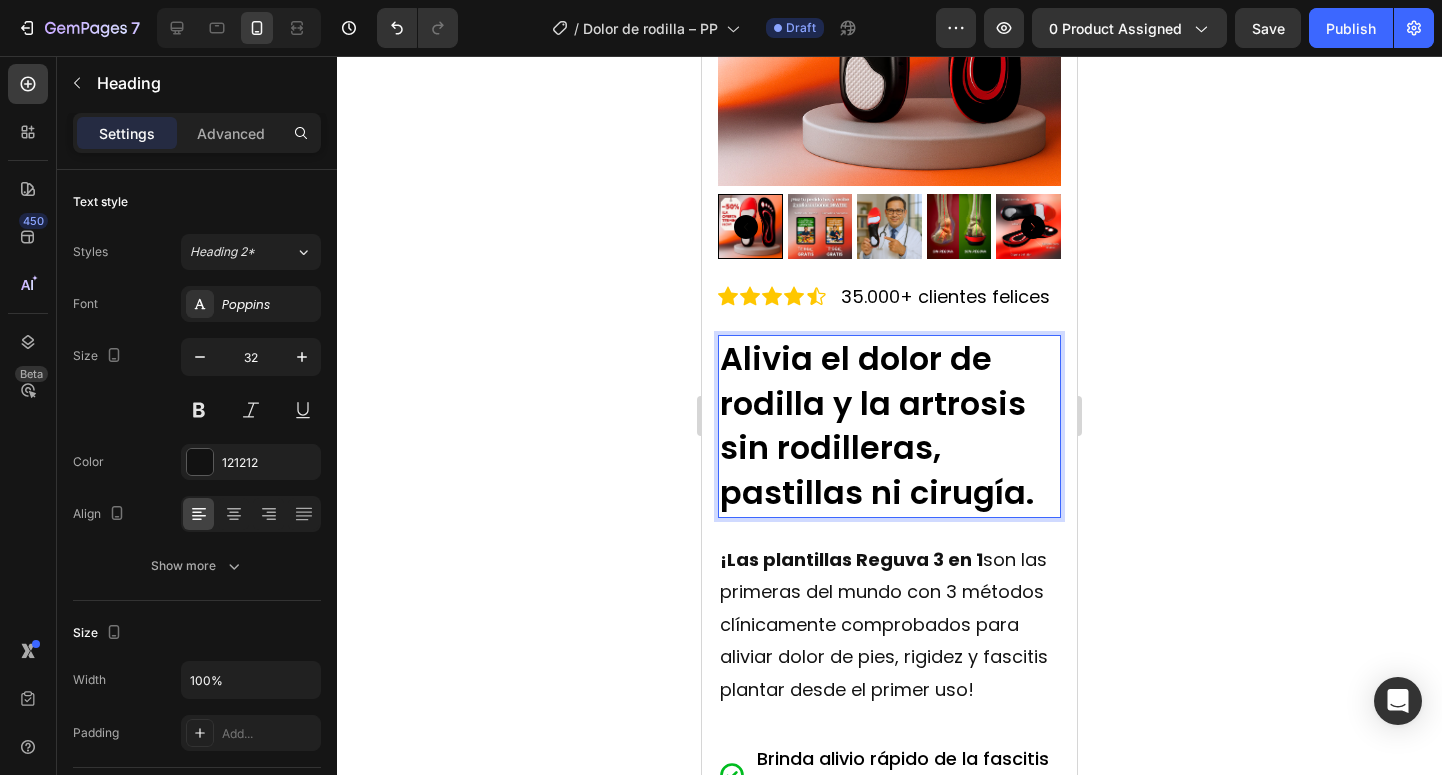 click on "Alivia el dolor de rodilla y la artrosis sin rodilleras, pastillas ni cirugía." at bounding box center [877, 425] 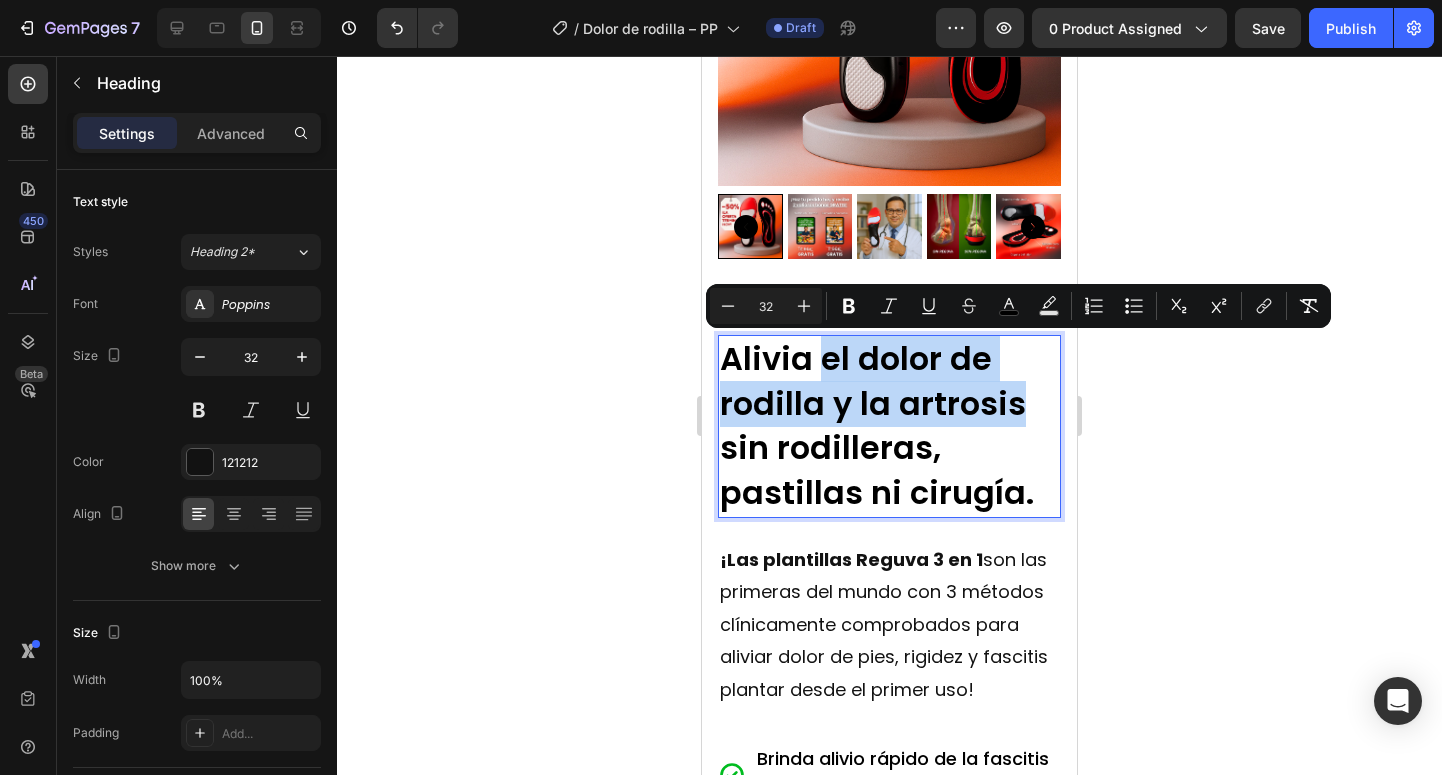 drag, startPoint x: 819, startPoint y: 368, endPoint x: 1018, endPoint y: 410, distance: 203.38388 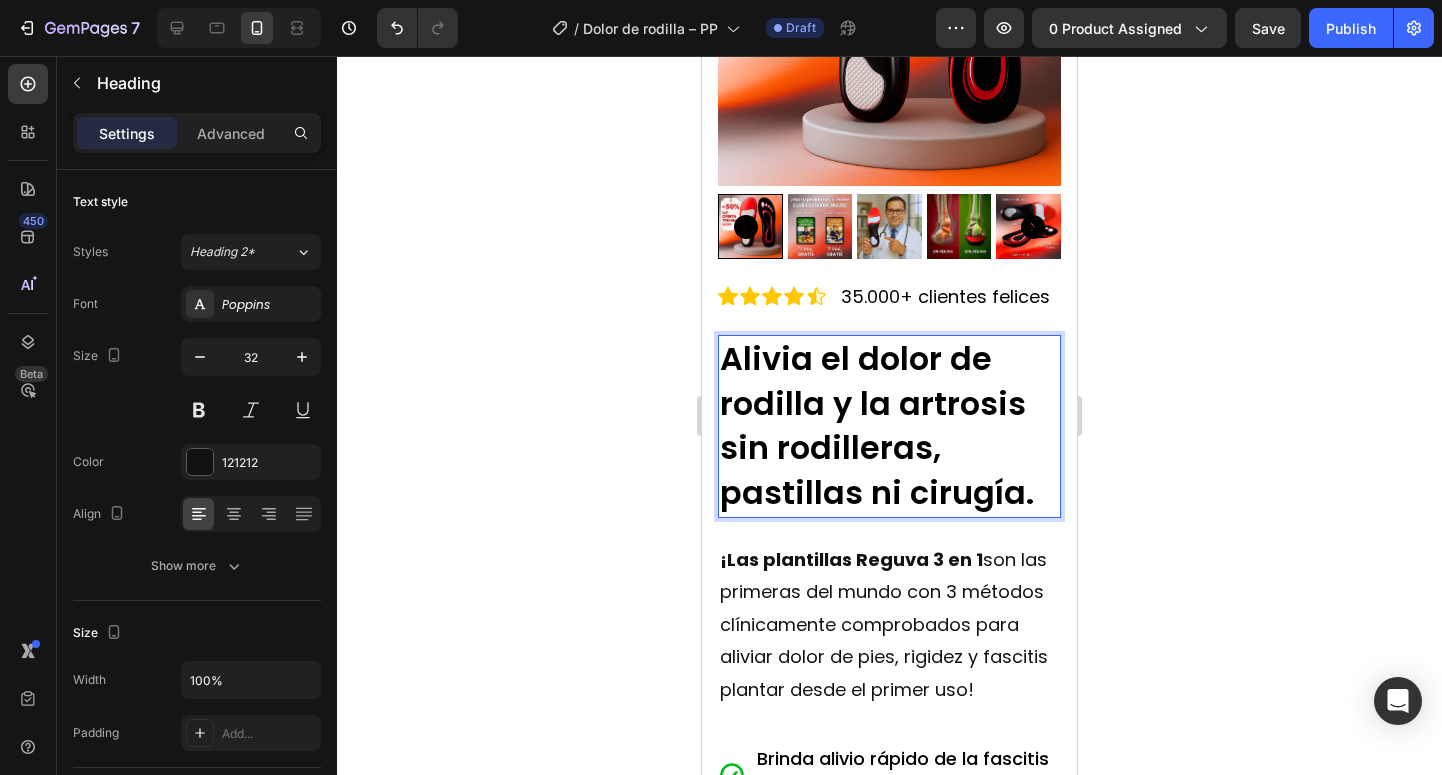 click on "Alivia el dolor de rodilla y la artrosis sin rodilleras, pastillas ni cirugía." at bounding box center (877, 425) 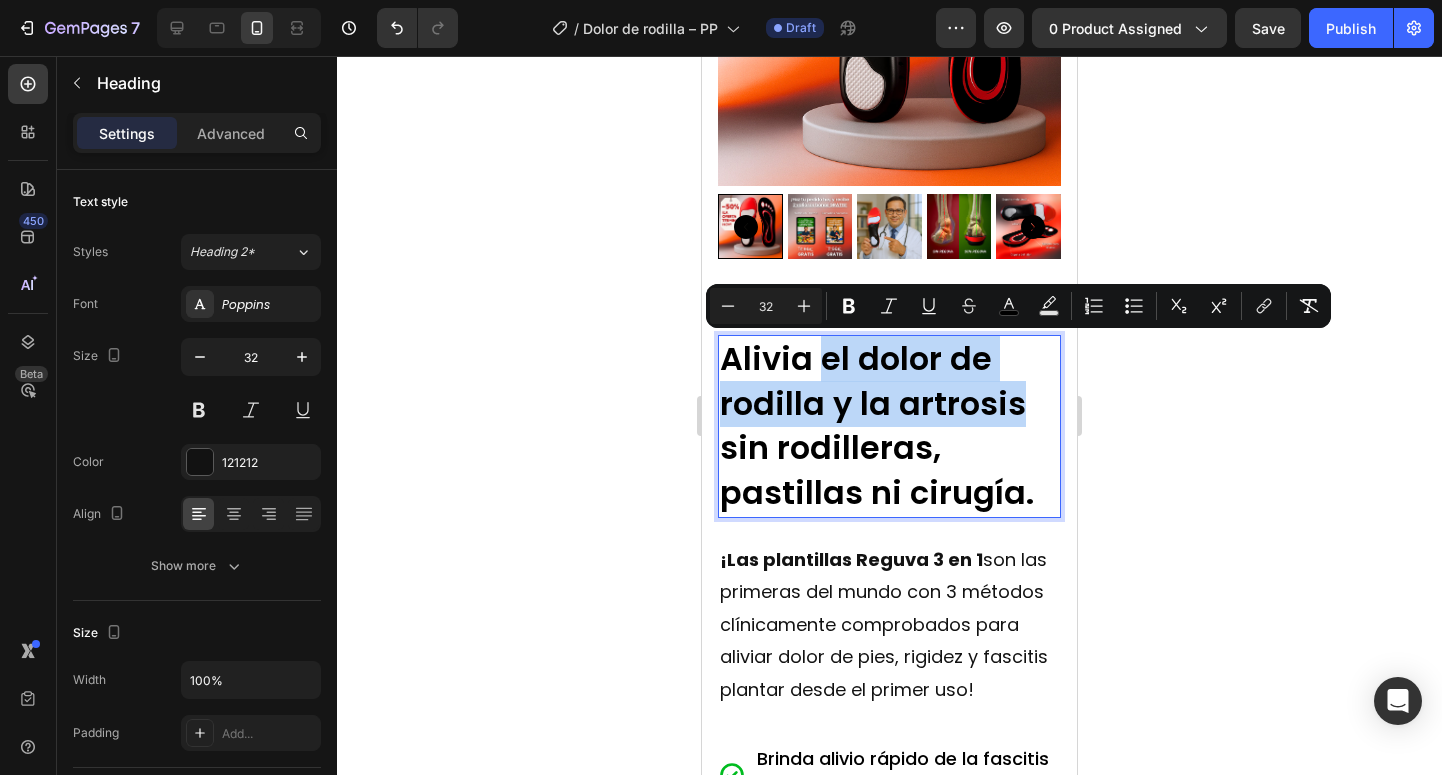 drag, startPoint x: 819, startPoint y: 364, endPoint x: 1027, endPoint y: 388, distance: 209.38004 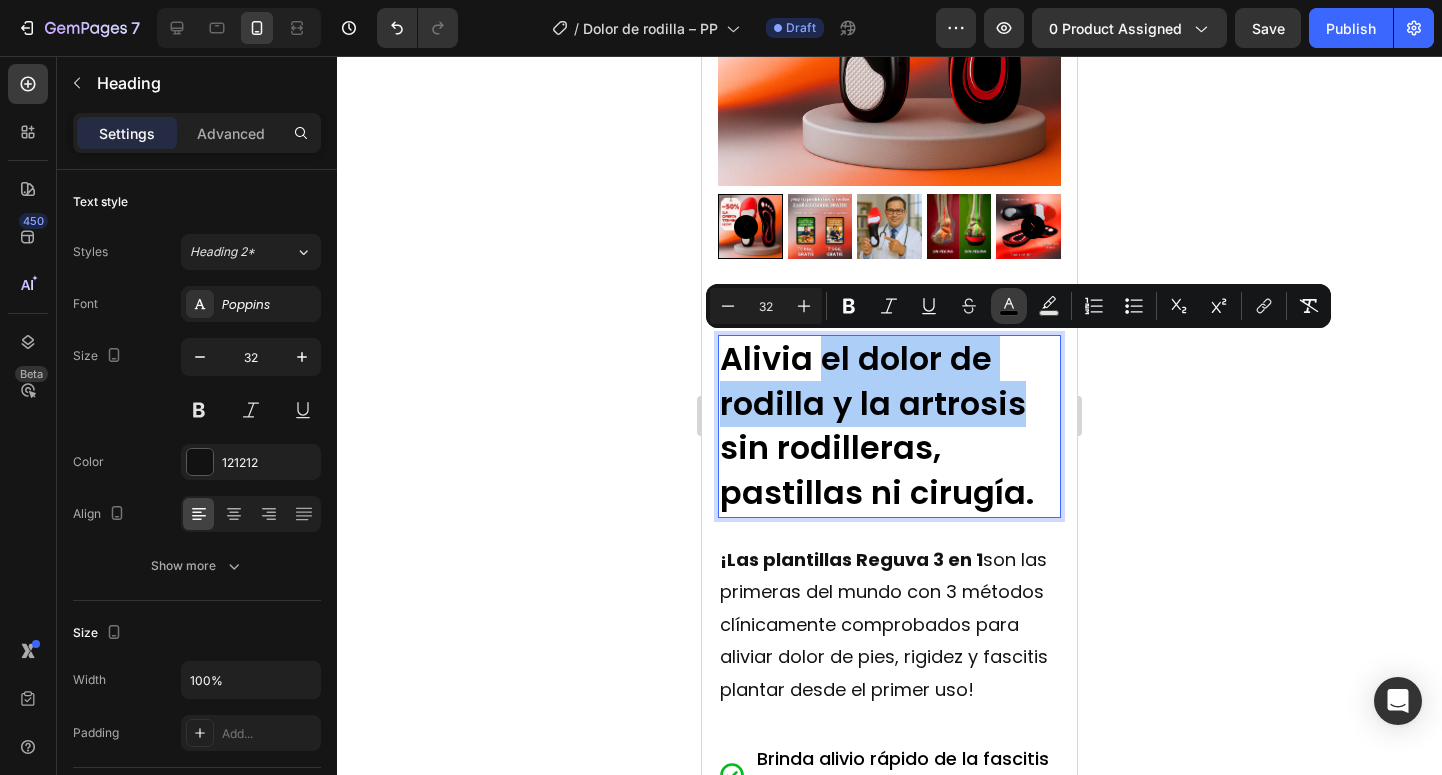 click 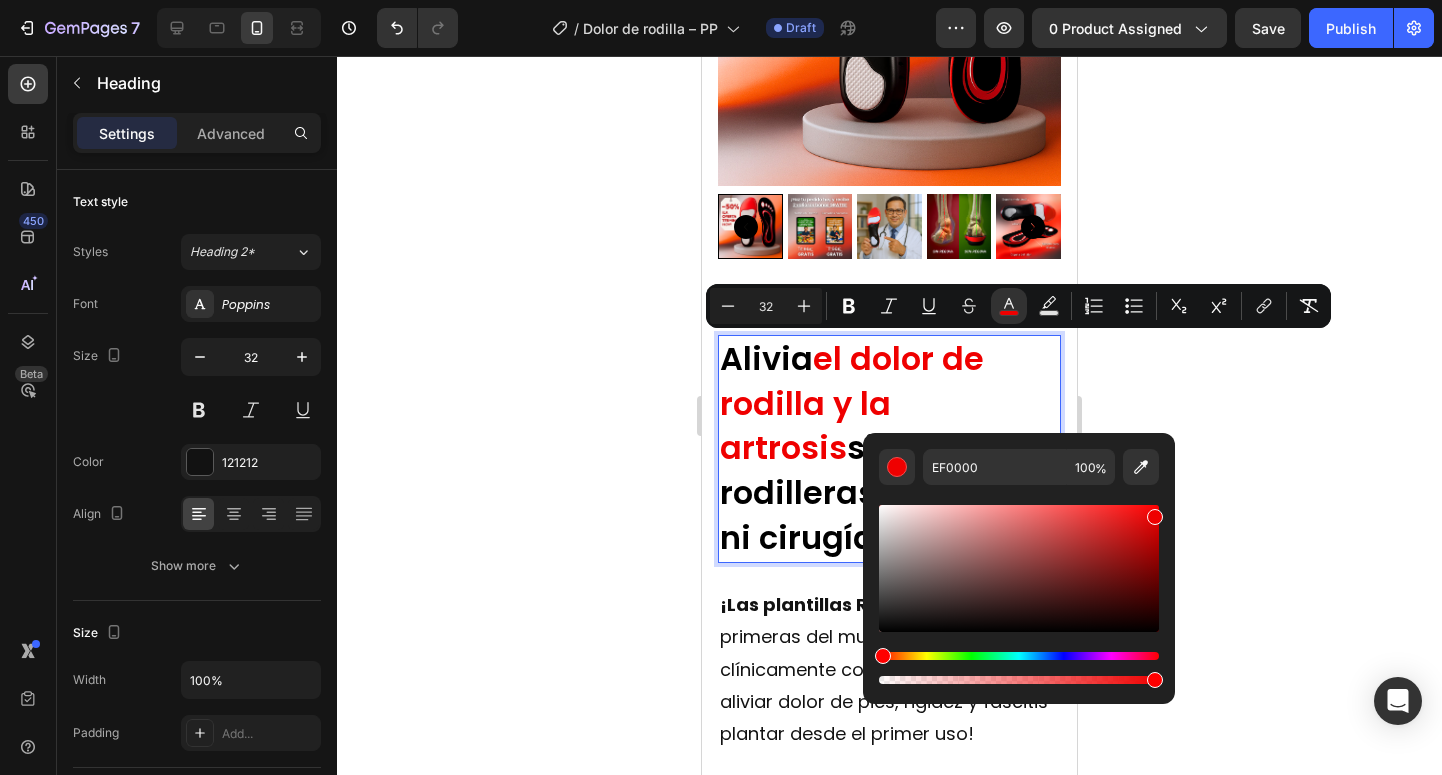 drag, startPoint x: 1130, startPoint y: 547, endPoint x: 1181, endPoint y: 513, distance: 61.294373 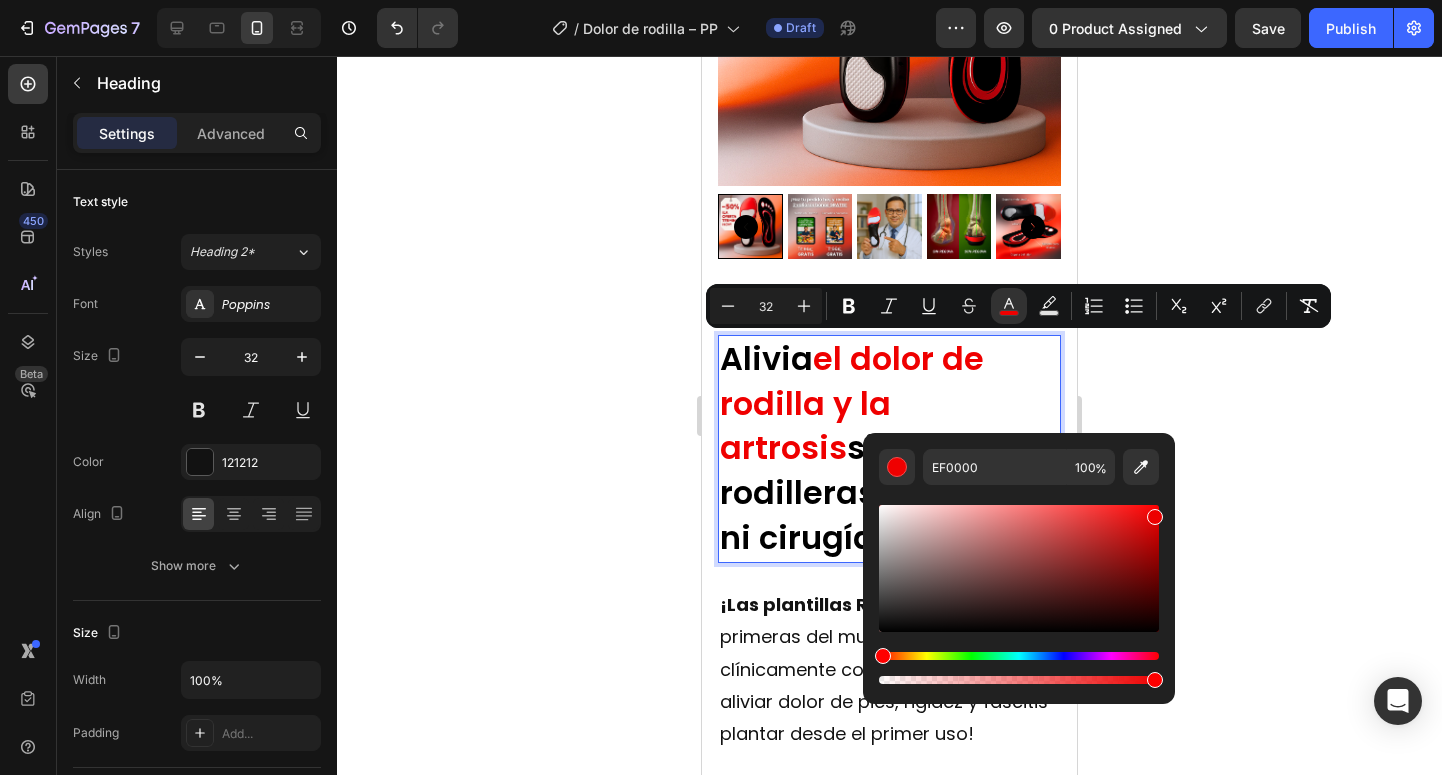 type on "ED0000" 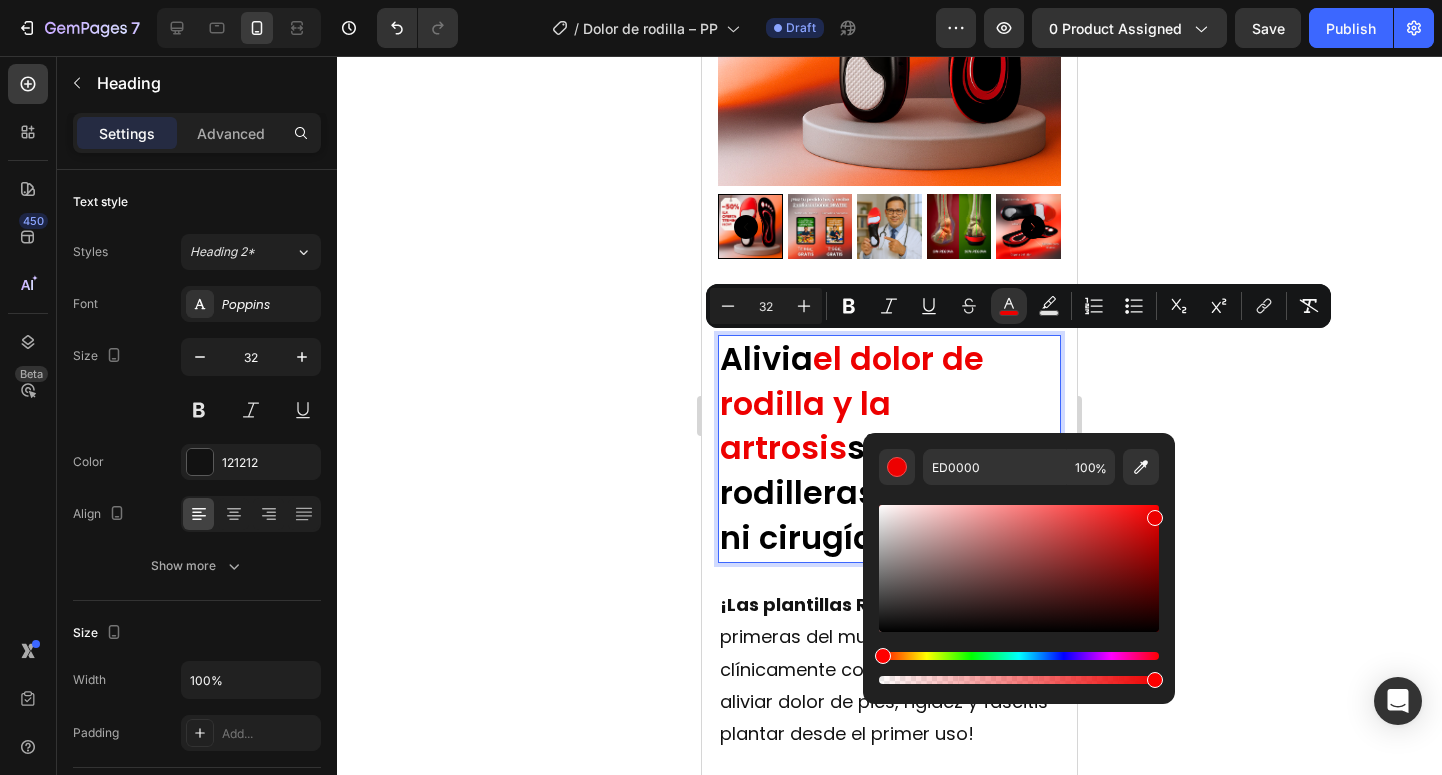 click 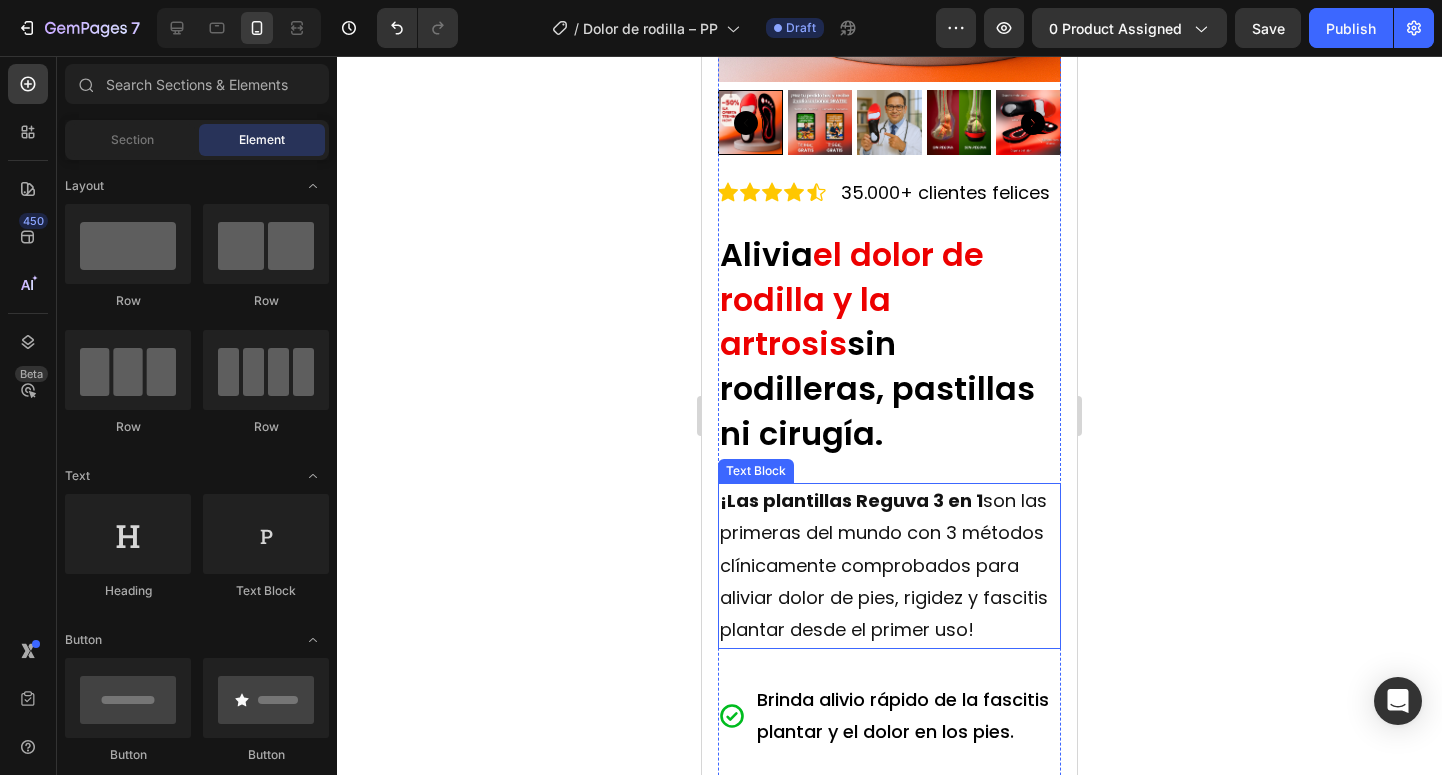 scroll, scrollTop: 422, scrollLeft: 0, axis: vertical 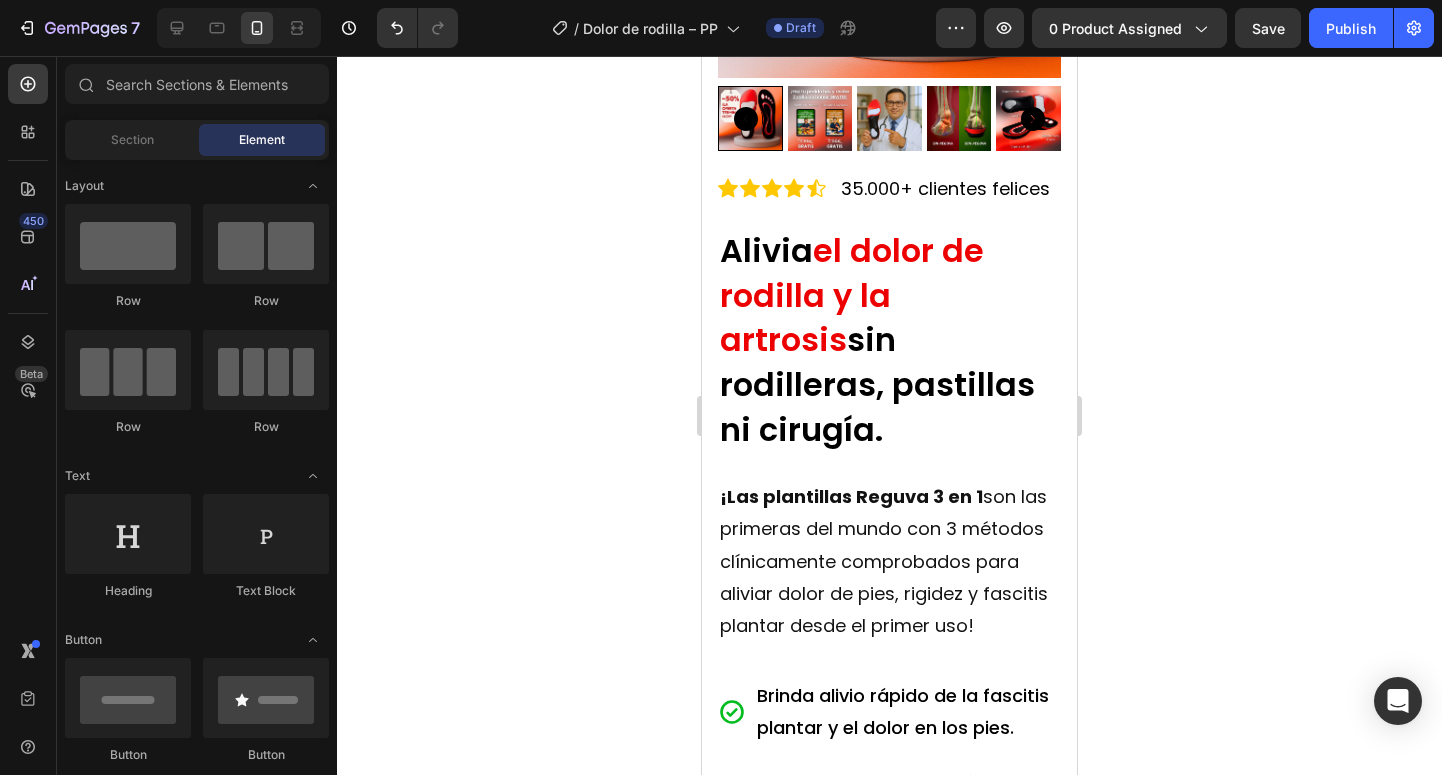 click 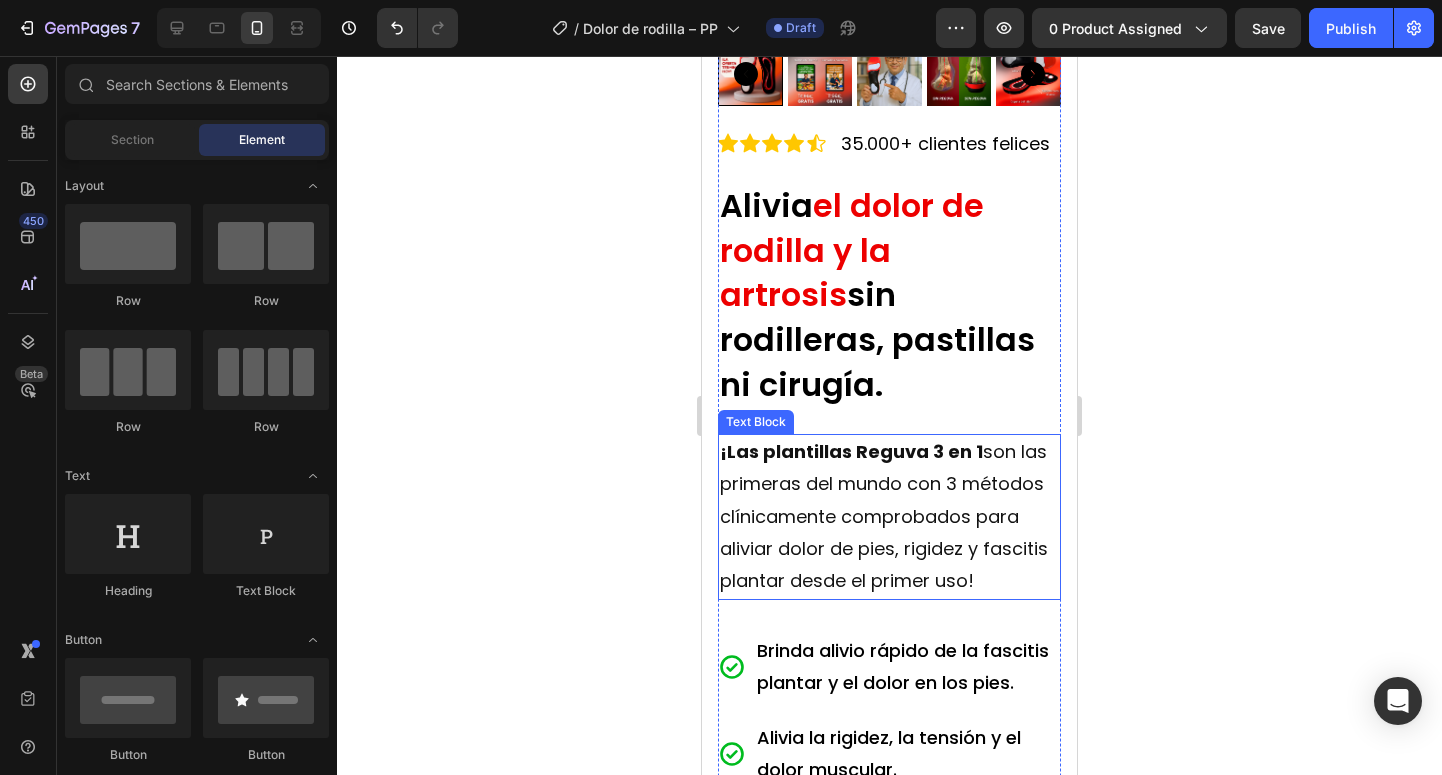 scroll, scrollTop: 478, scrollLeft: 0, axis: vertical 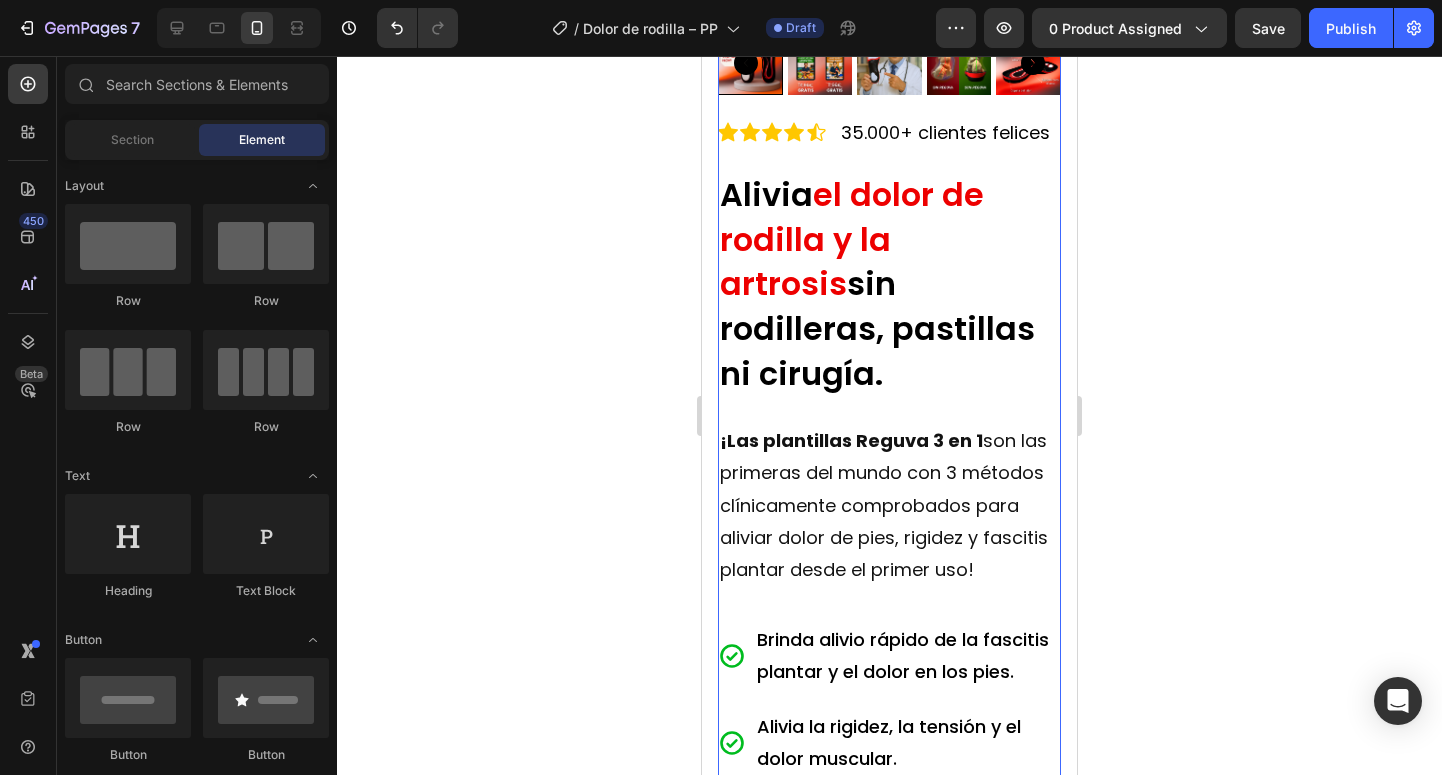 click 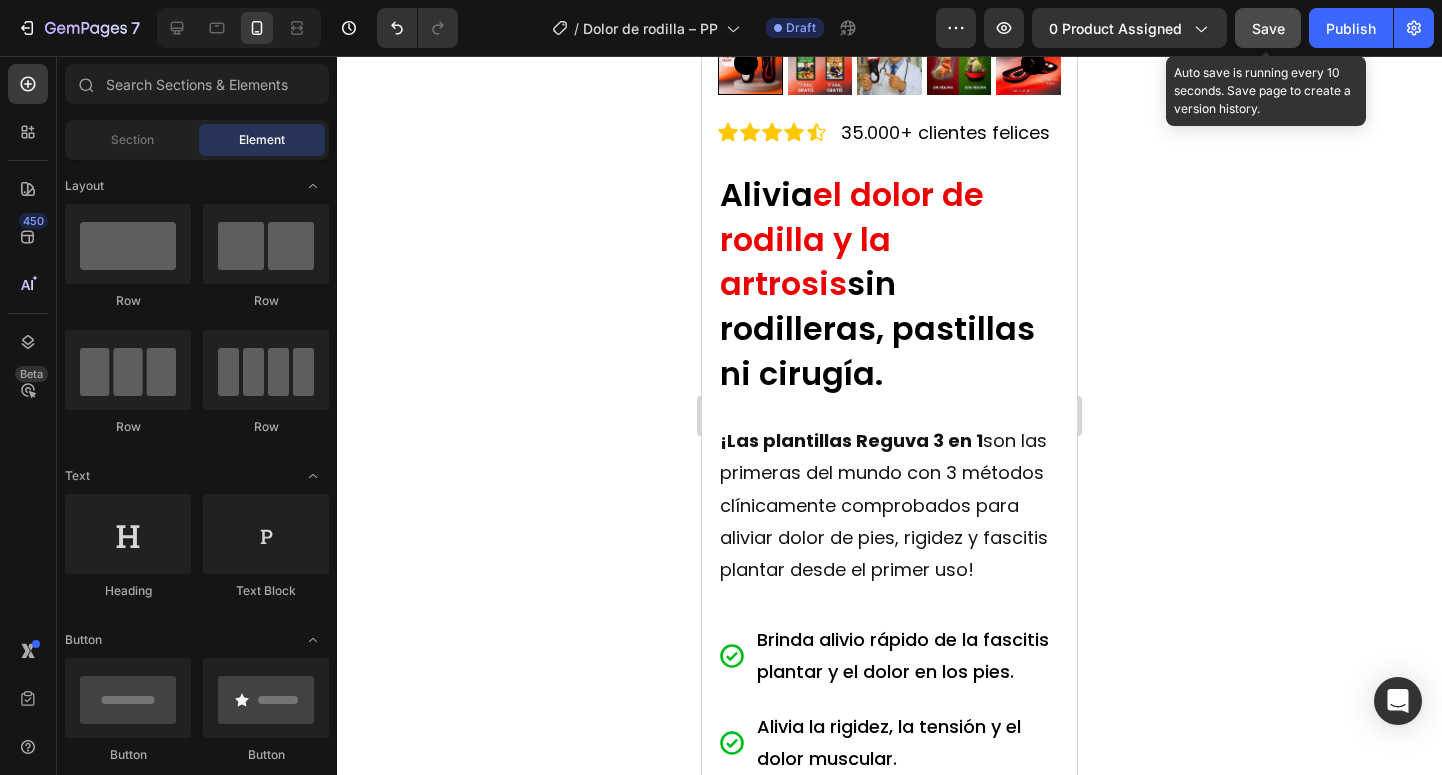 click on "Save" at bounding box center [1268, 28] 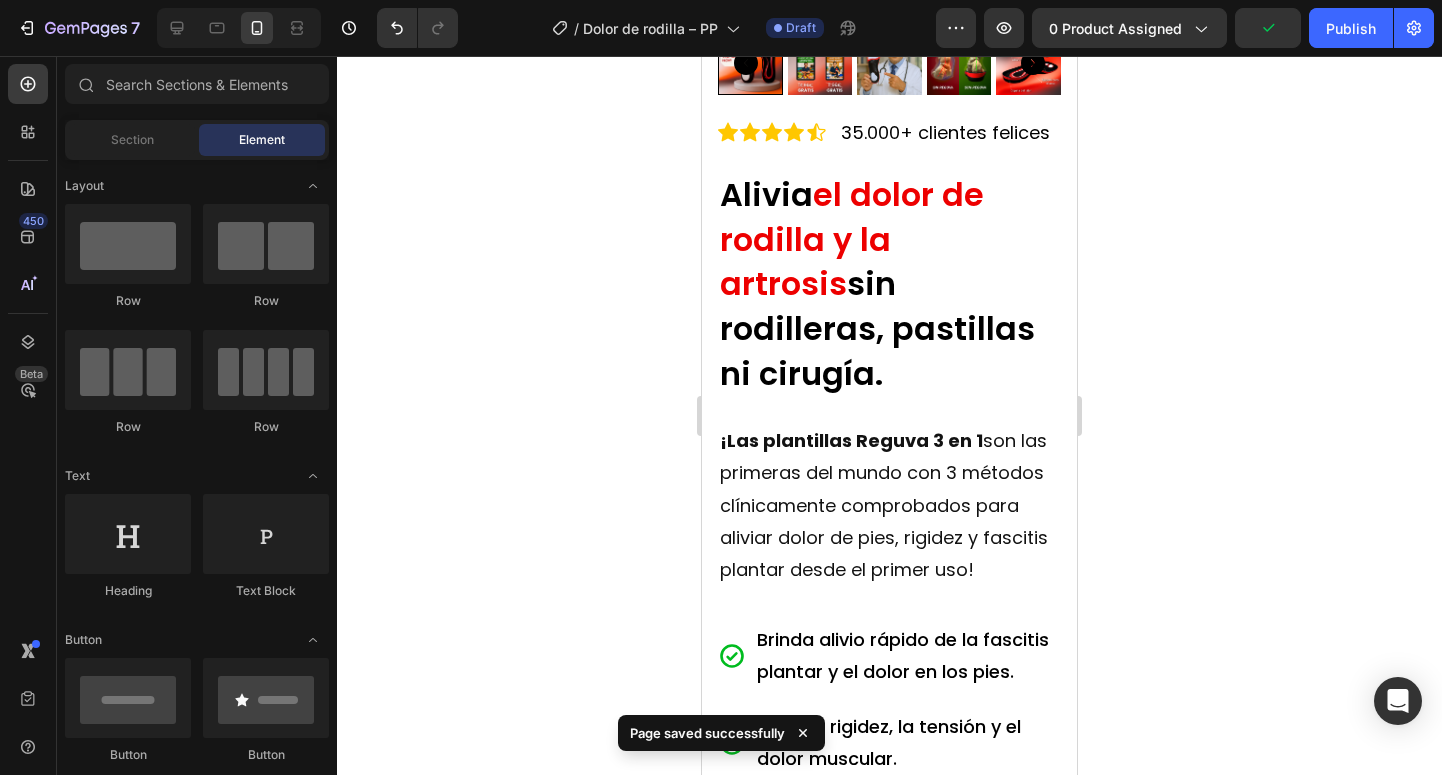 click on "7 Version history / Dolor de rodilla – PP Draft Preview 0 product assigned Publish" 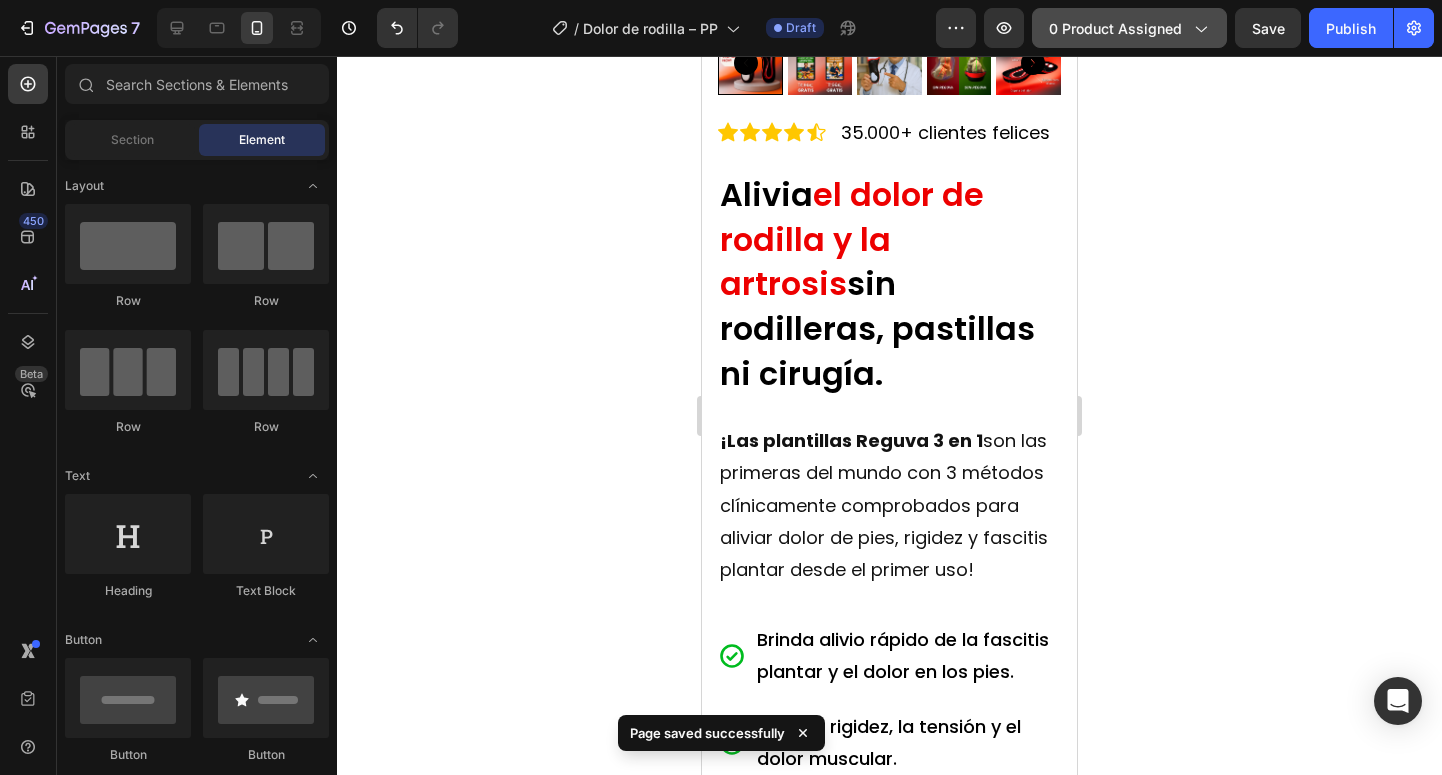 click on "0 product assigned" 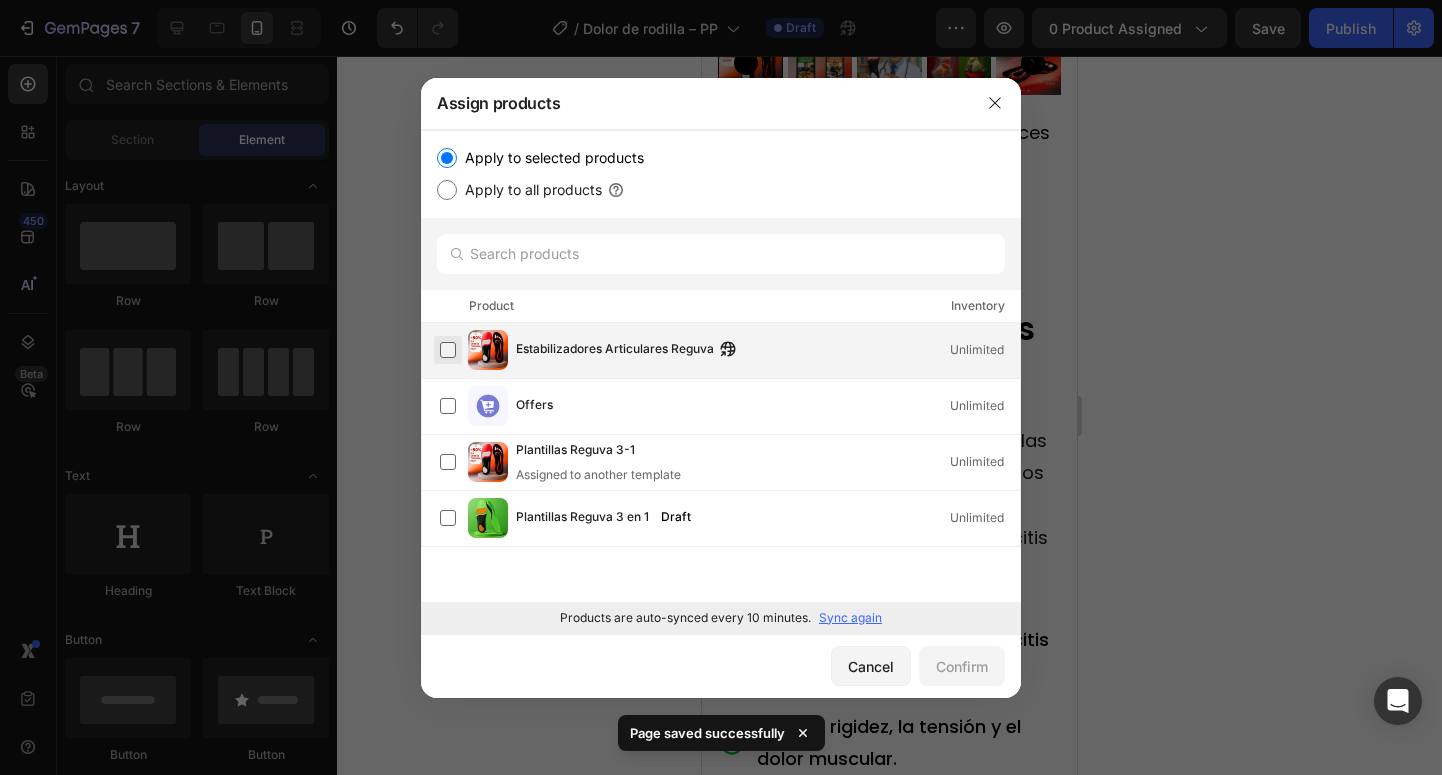 click at bounding box center (448, 350) 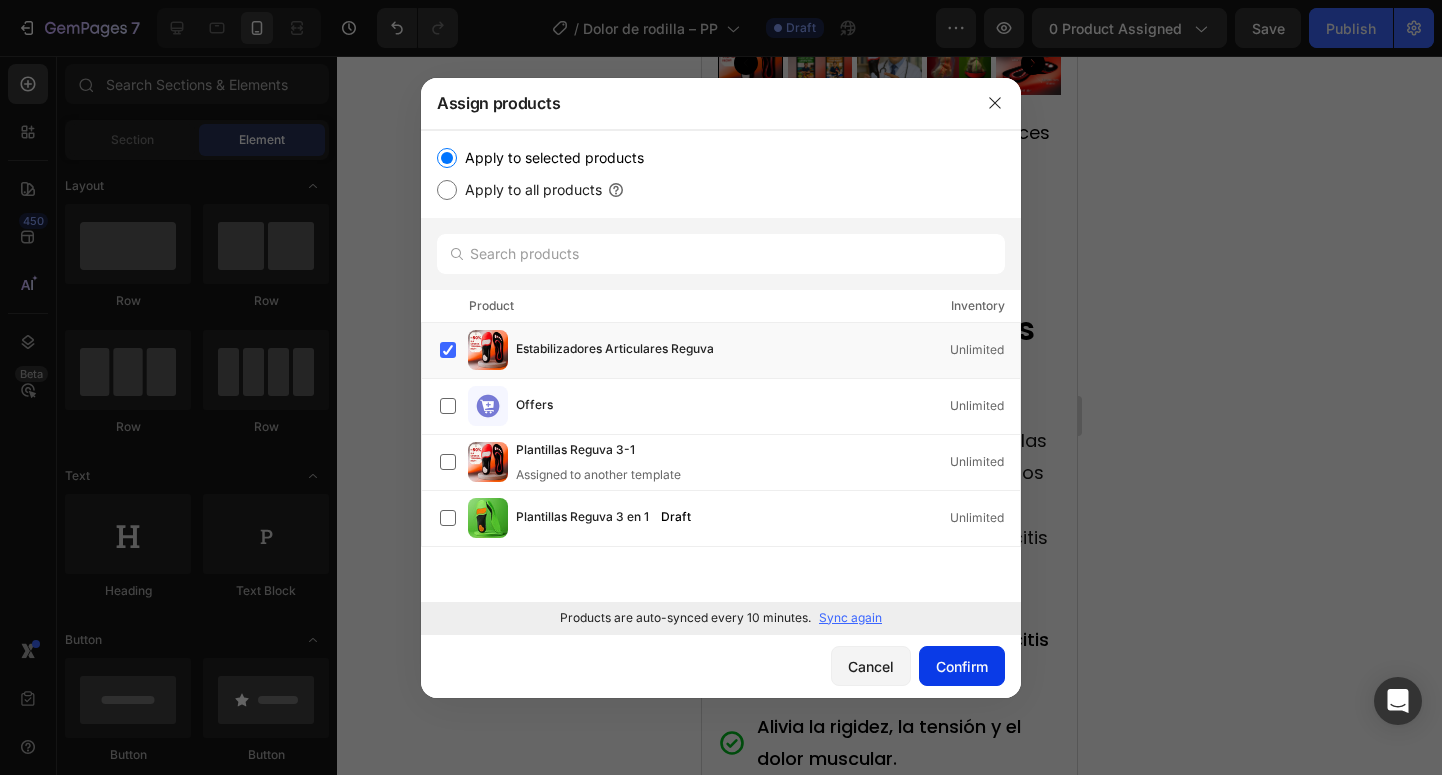 click on "Confirm" at bounding box center [962, 666] 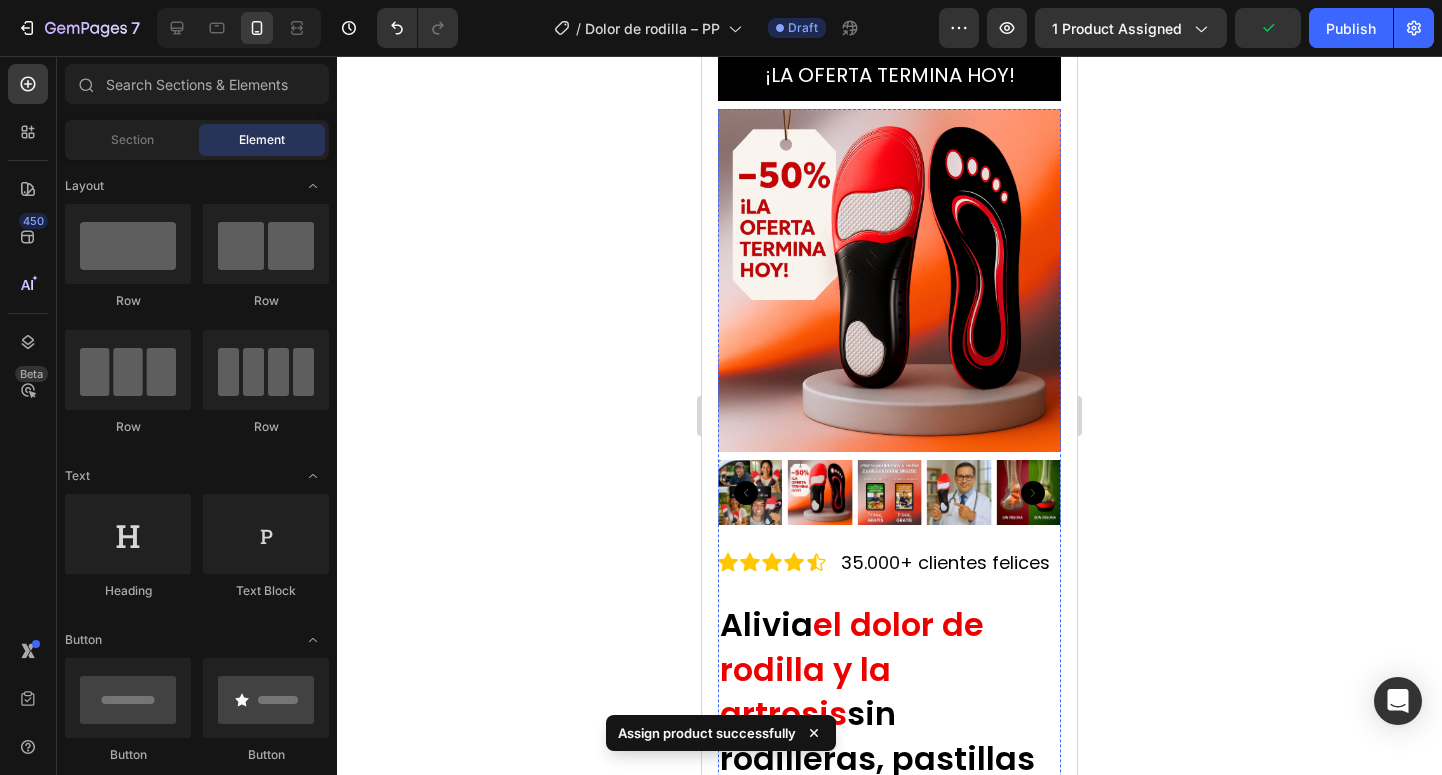 scroll, scrollTop: 39, scrollLeft: 0, axis: vertical 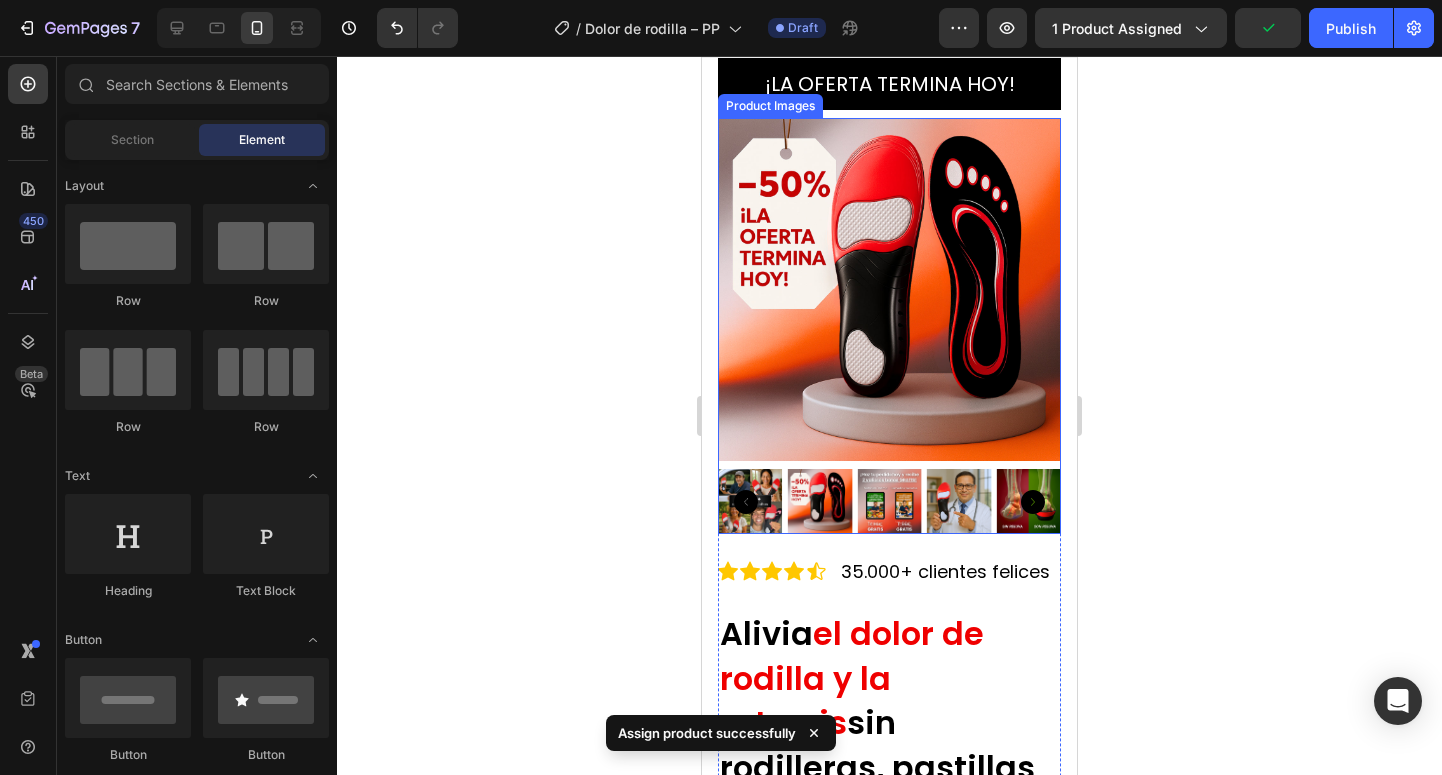 click at bounding box center [820, 501] 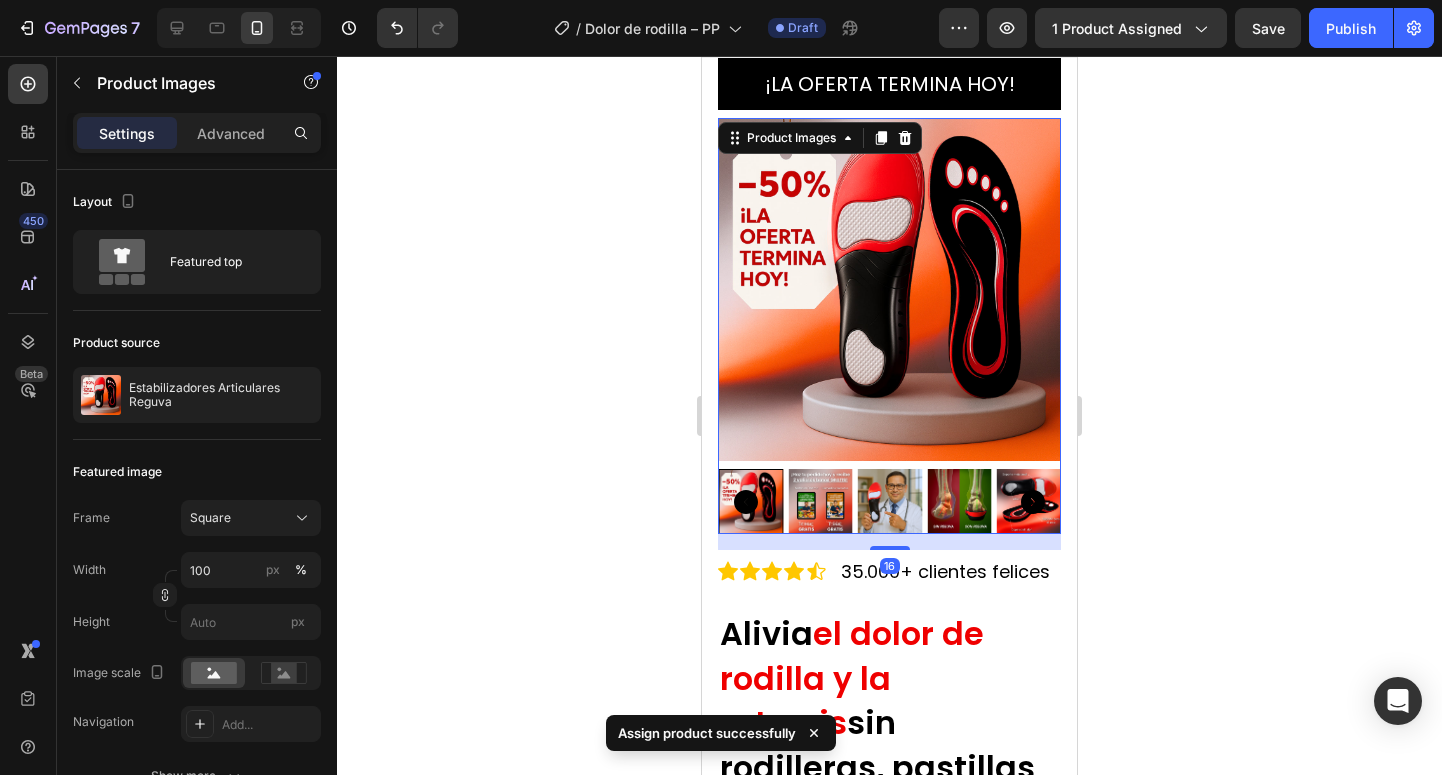 click 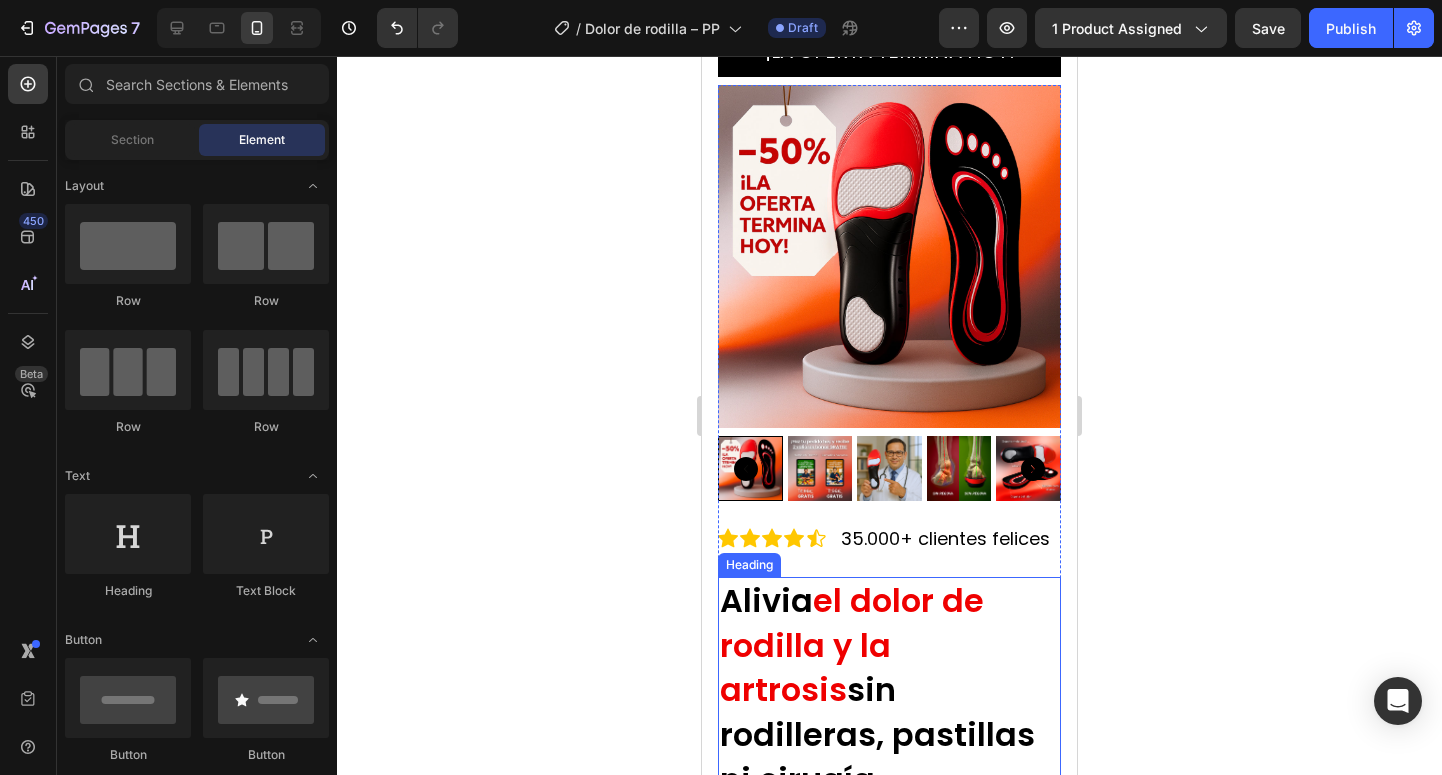 scroll, scrollTop: 103, scrollLeft: 0, axis: vertical 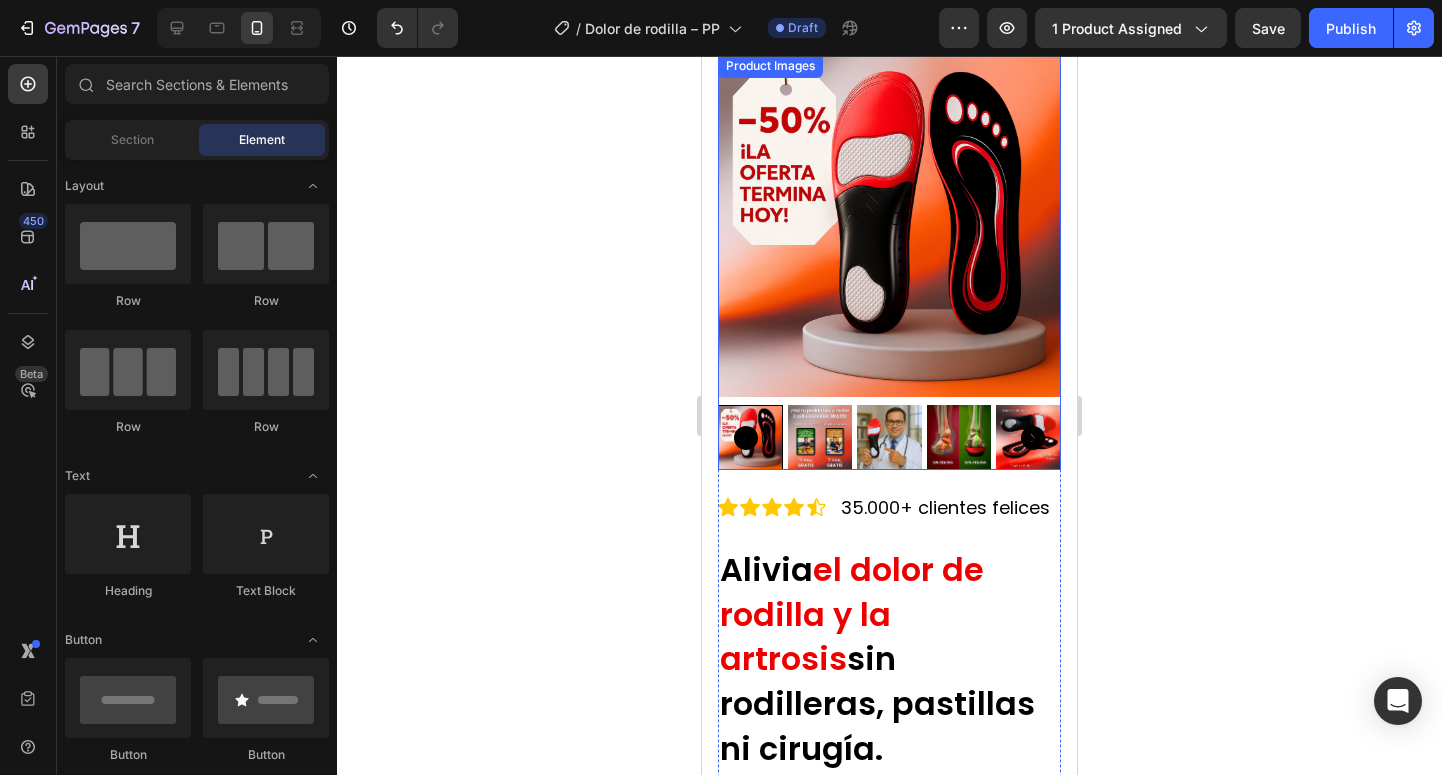 click at bounding box center (820, 437) 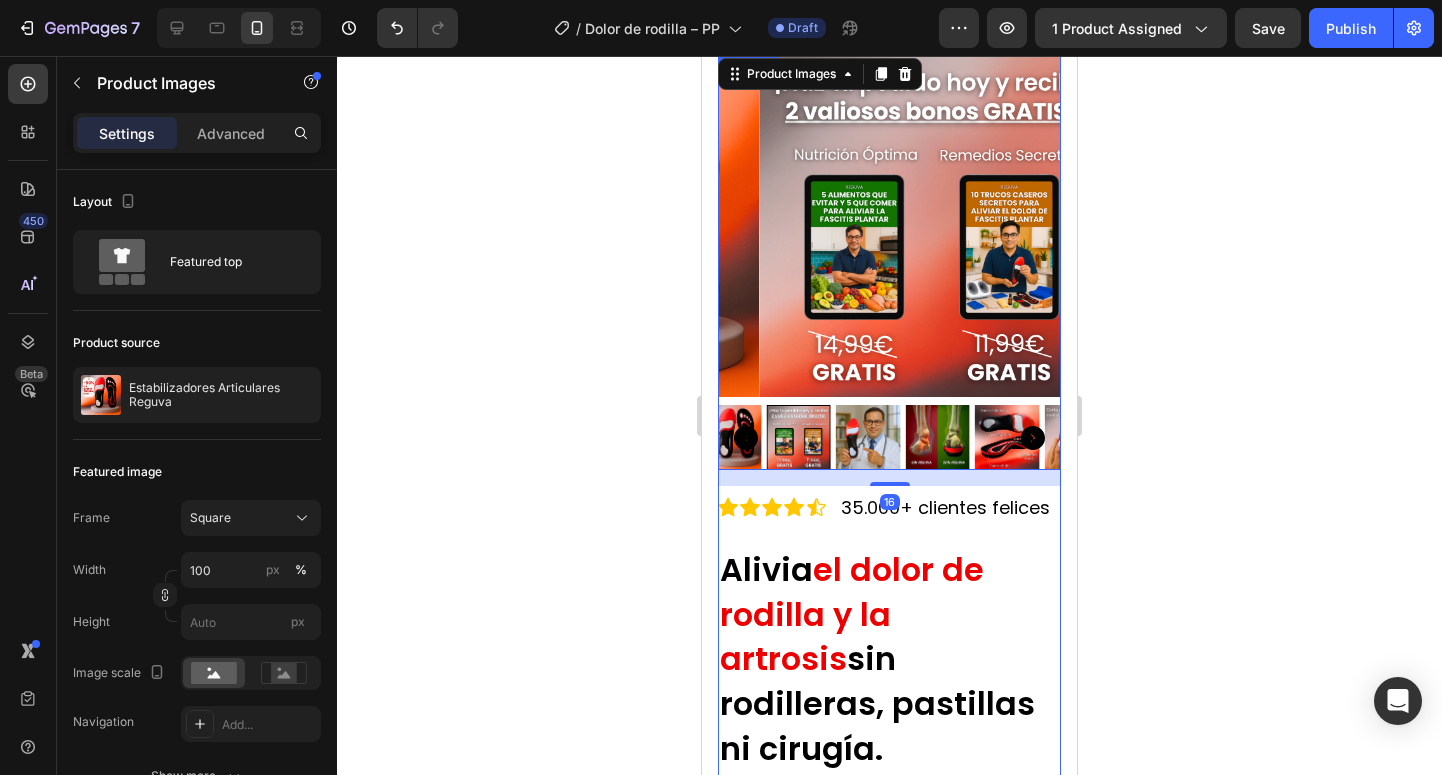 scroll, scrollTop: 0, scrollLeft: 0, axis: both 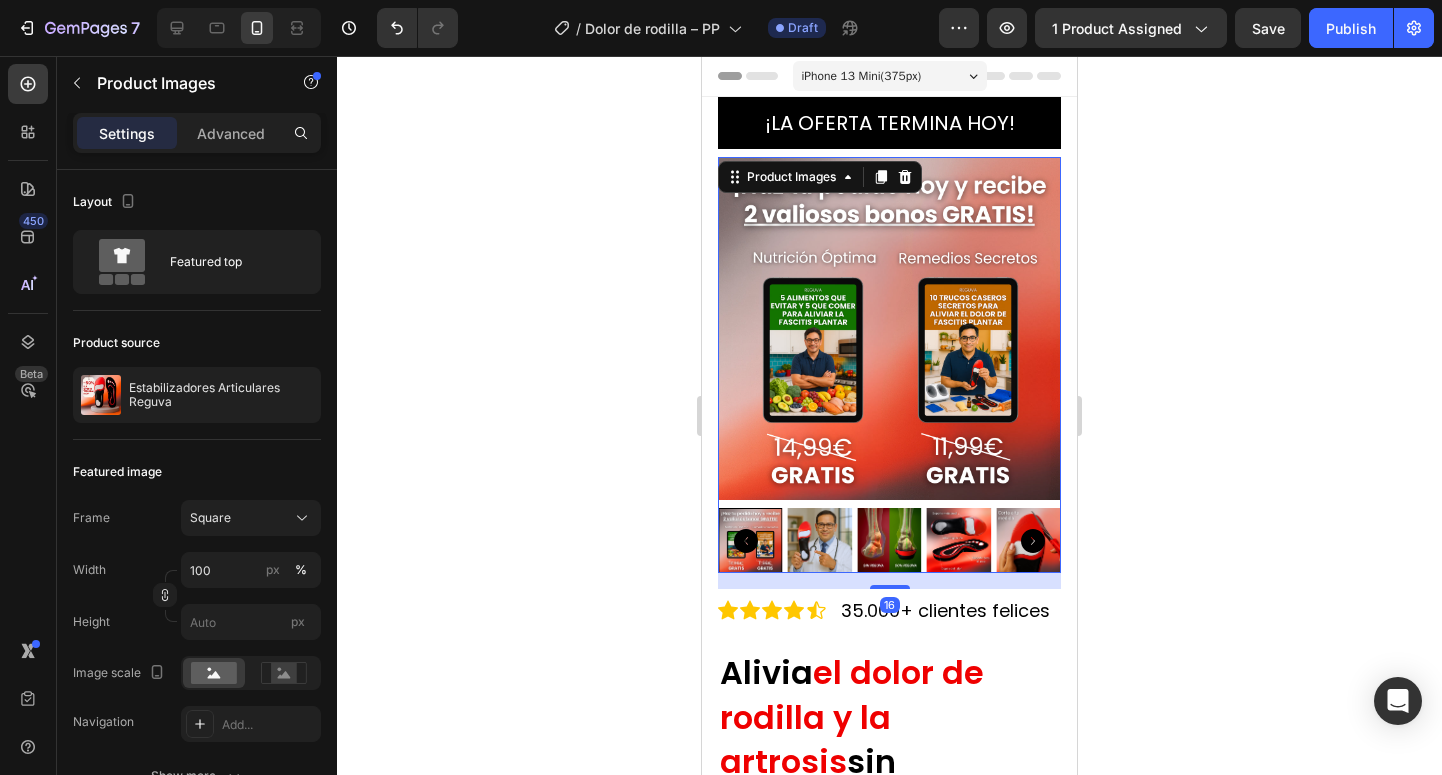 click at bounding box center [820, 540] 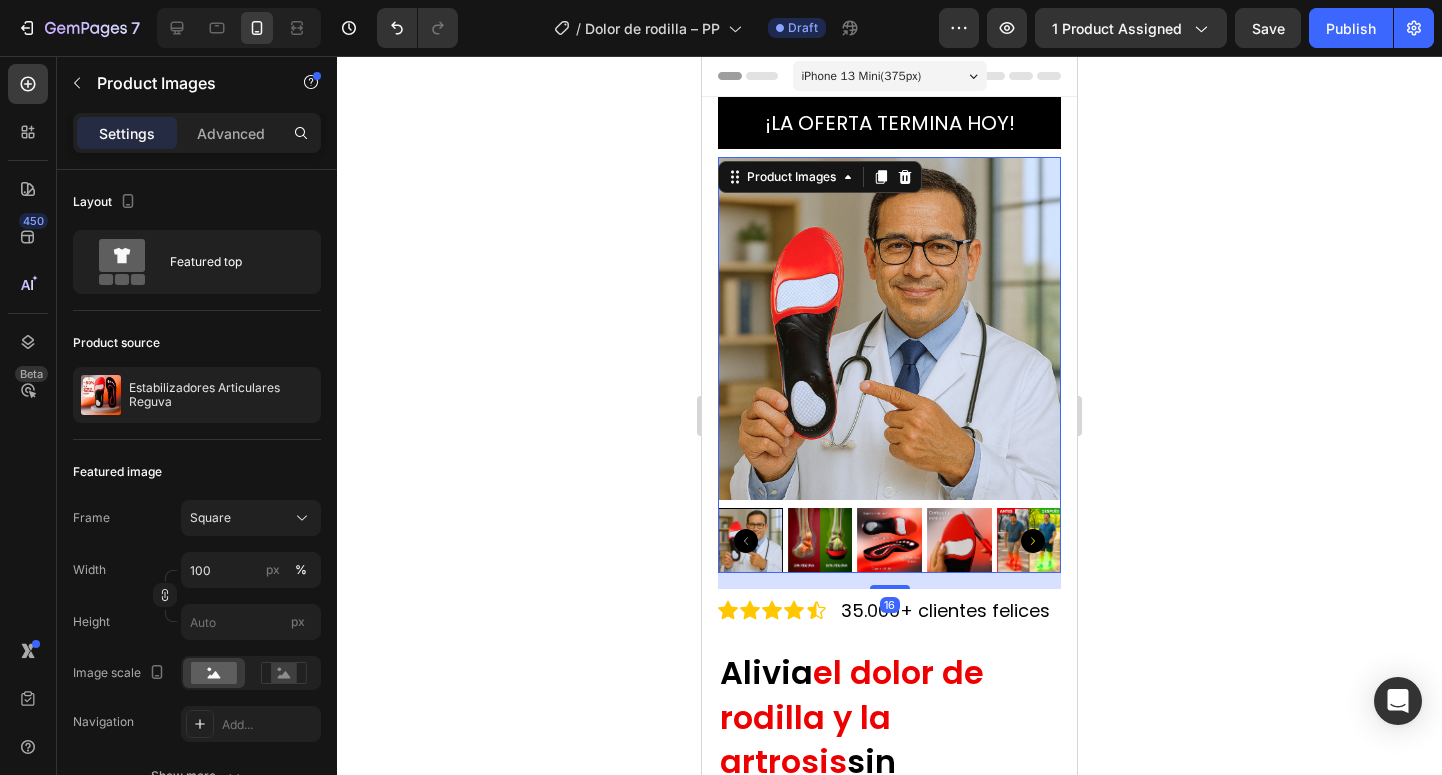click 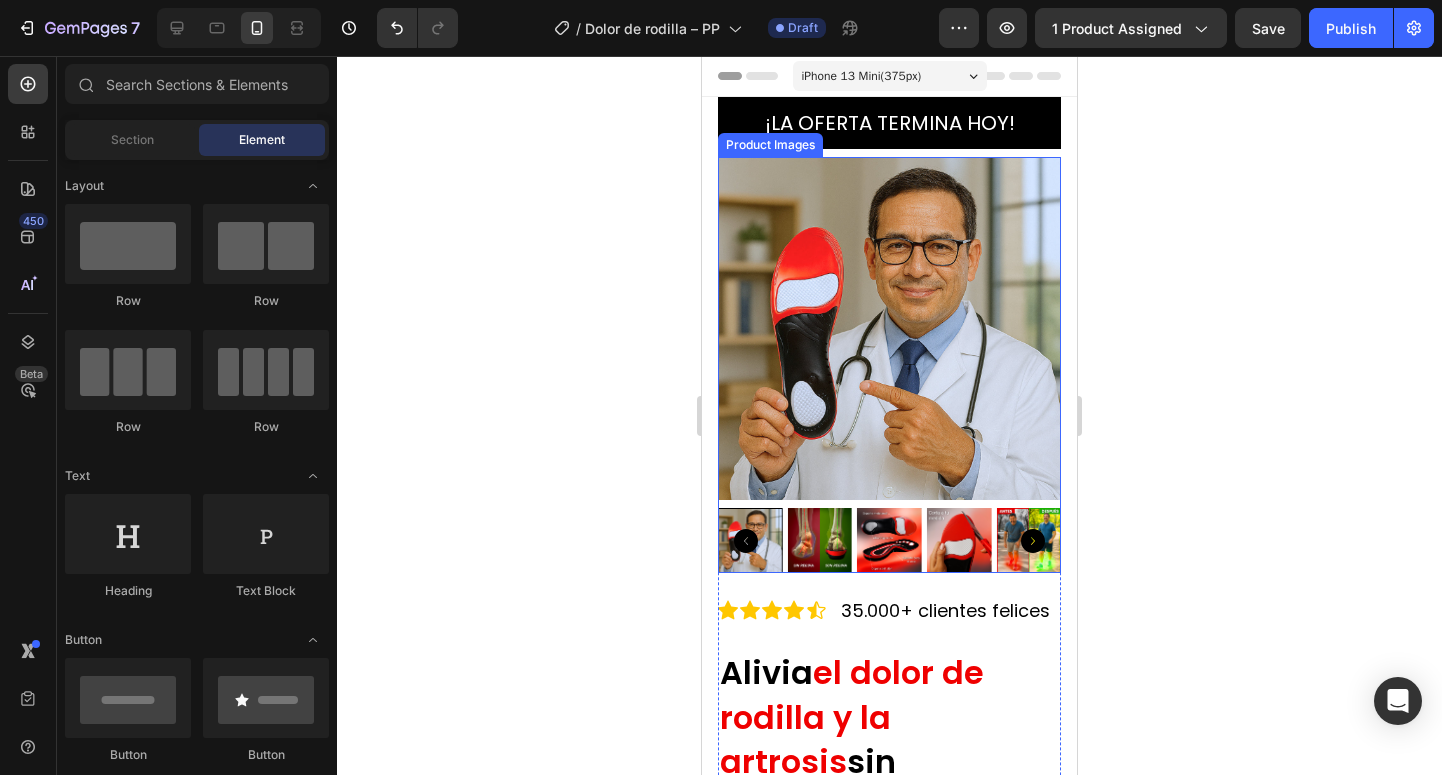 click at bounding box center (820, 540) 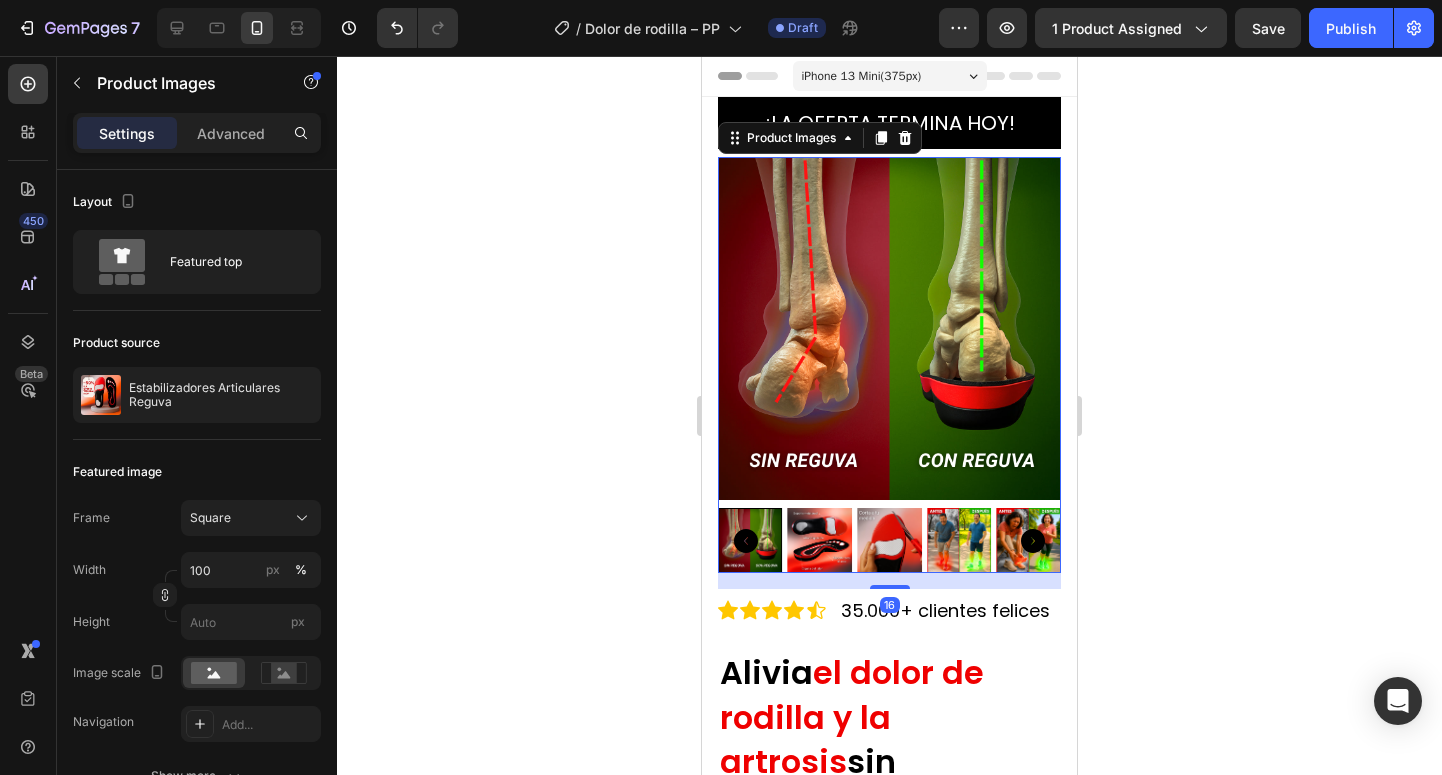 click at bounding box center [820, 540] 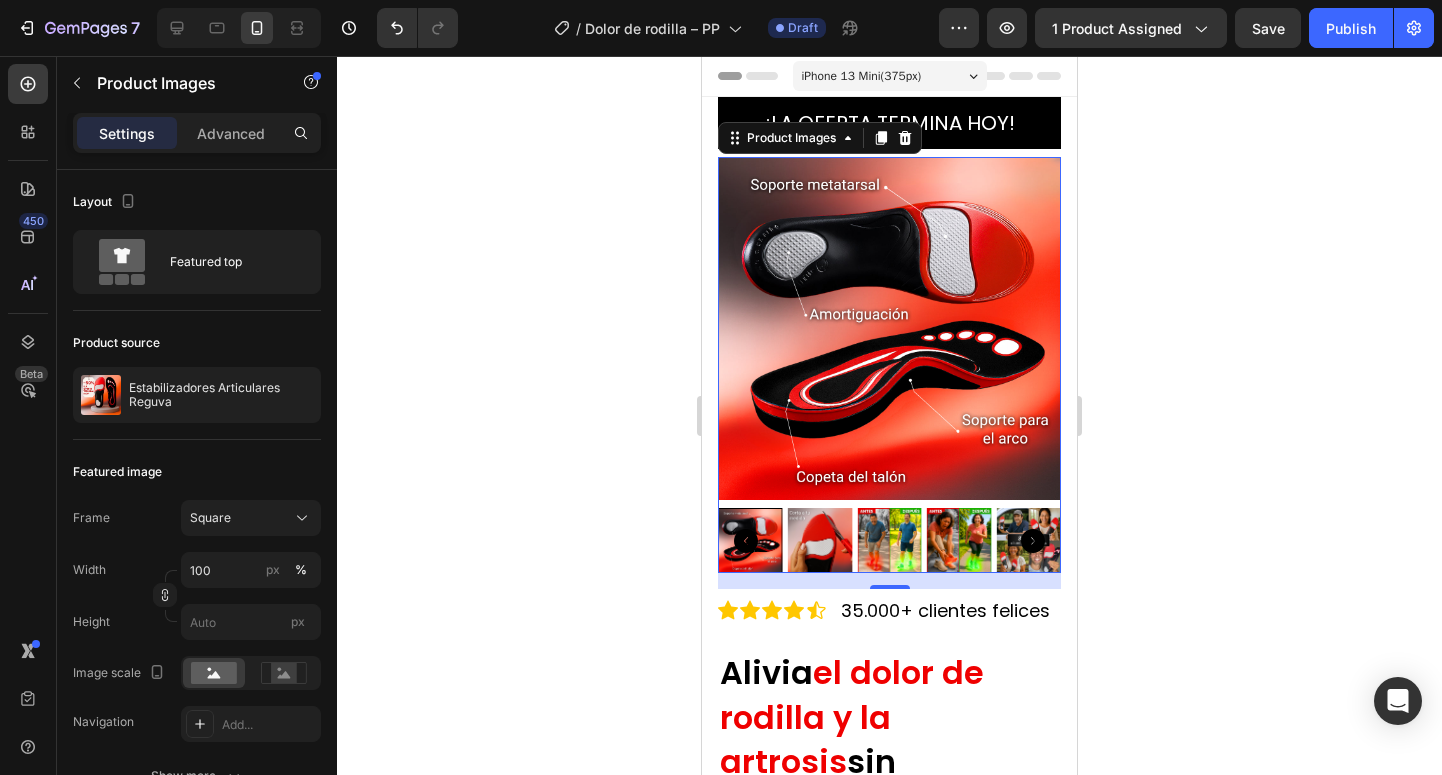 click 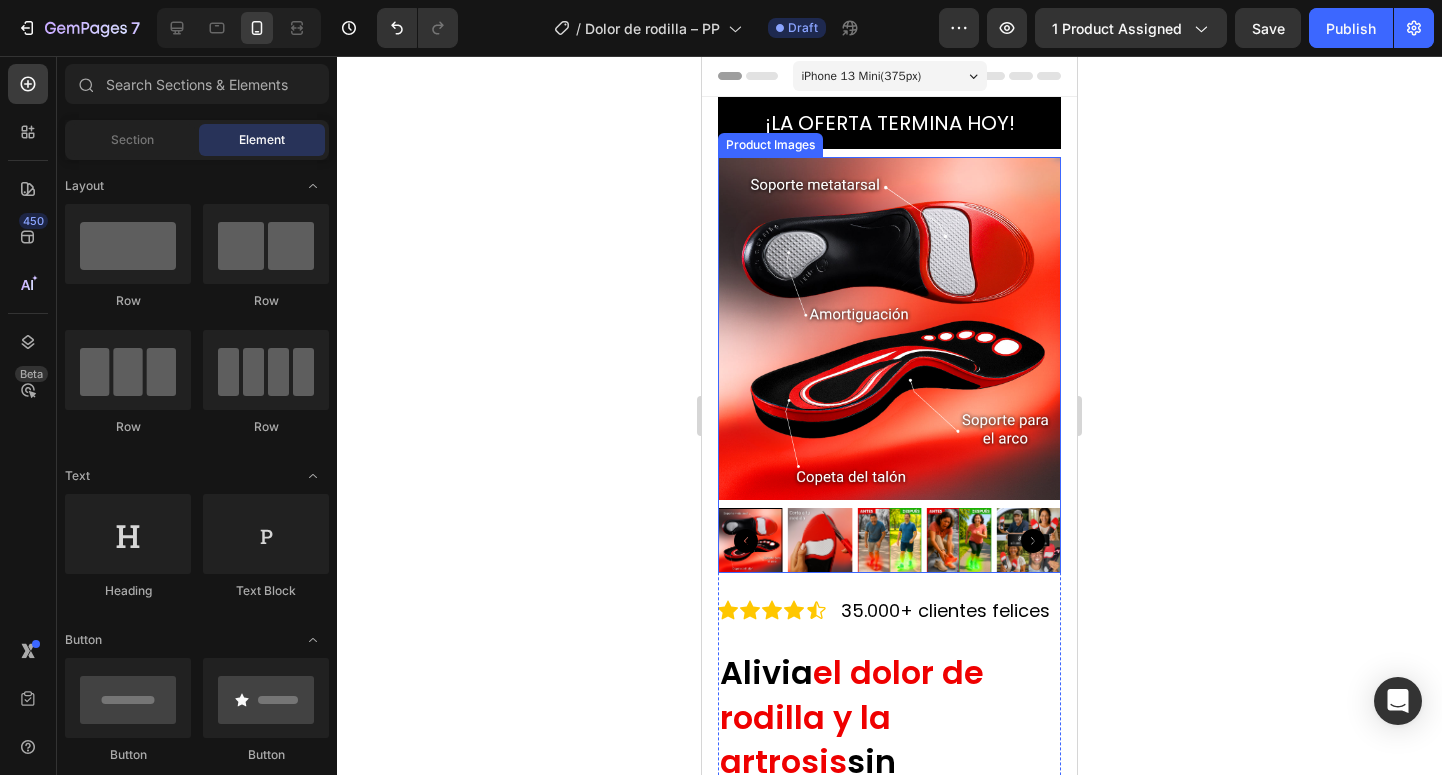 click 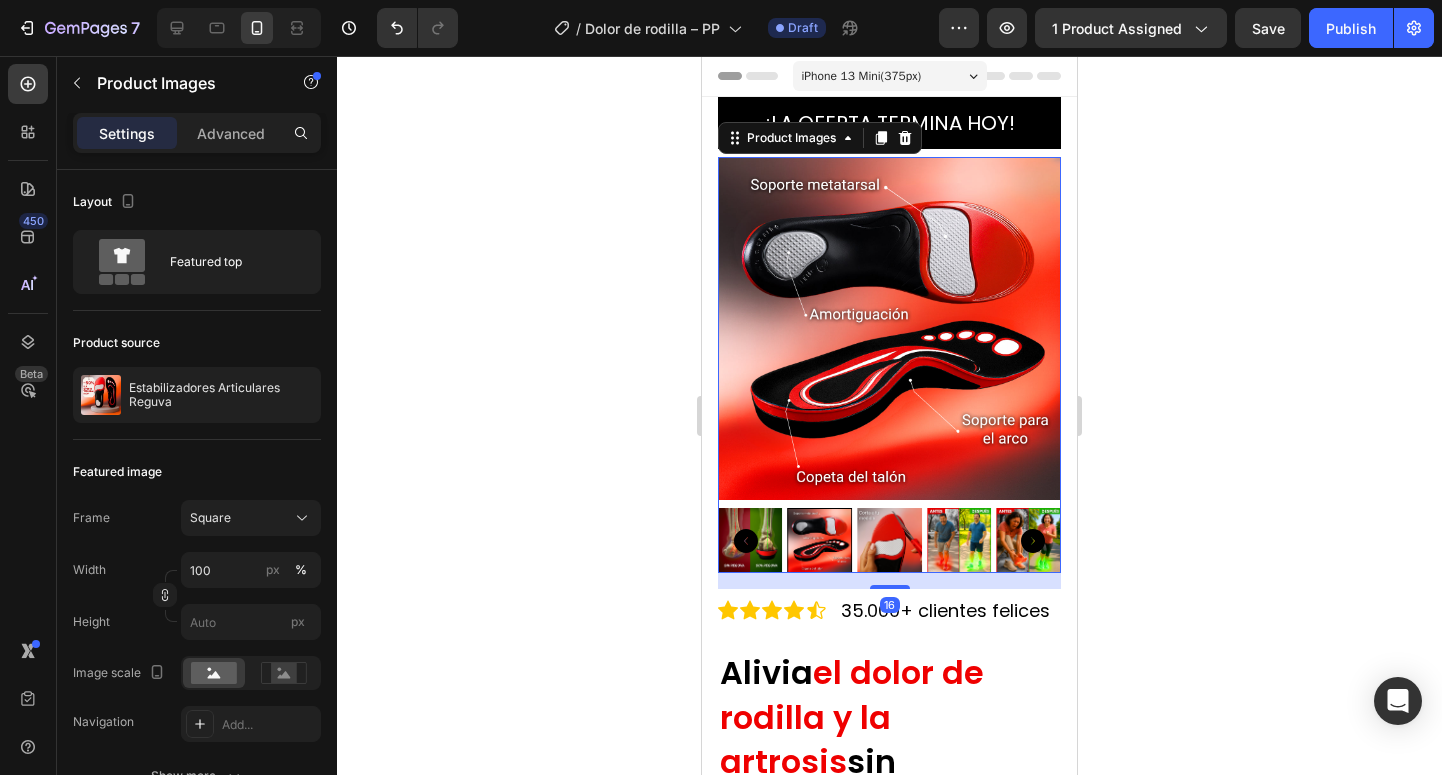 click at bounding box center [750, 540] 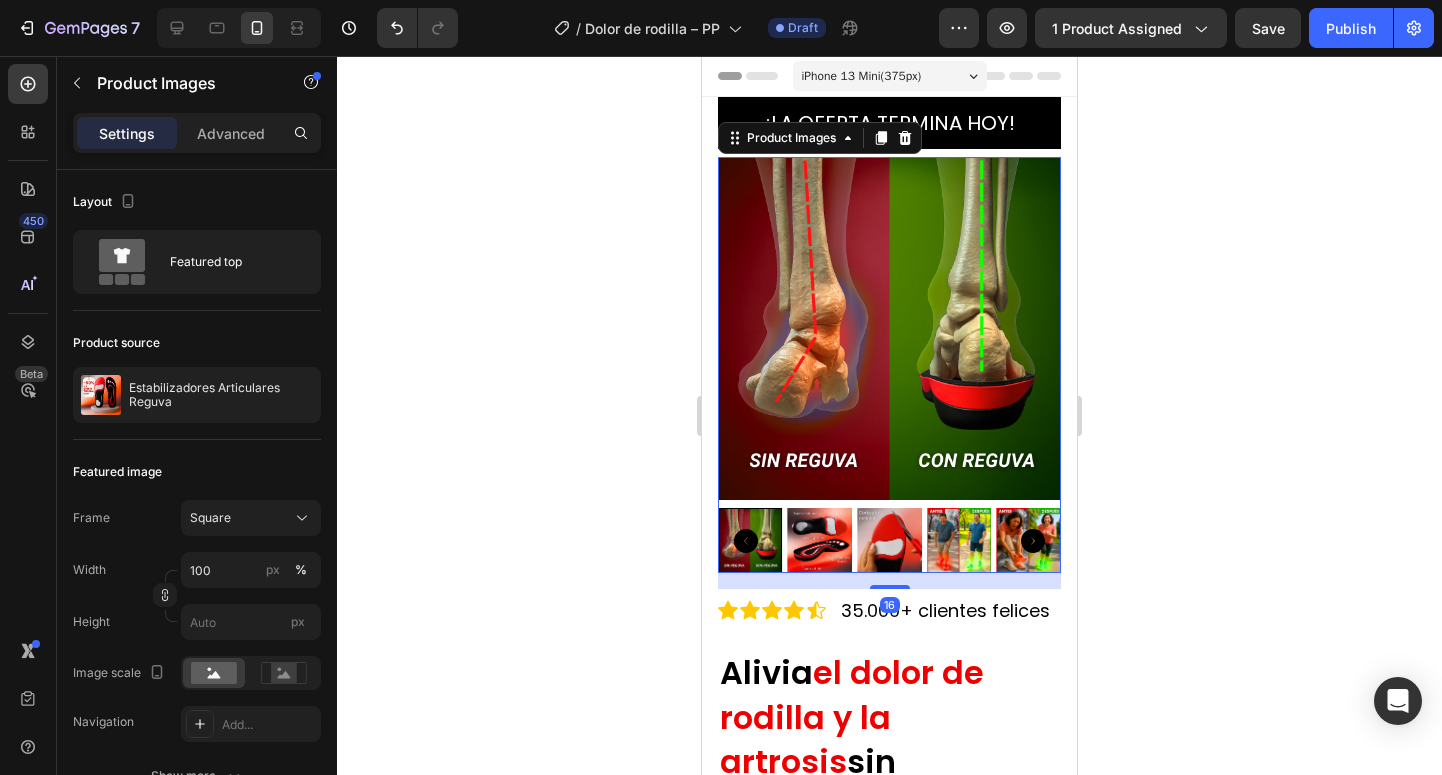 click 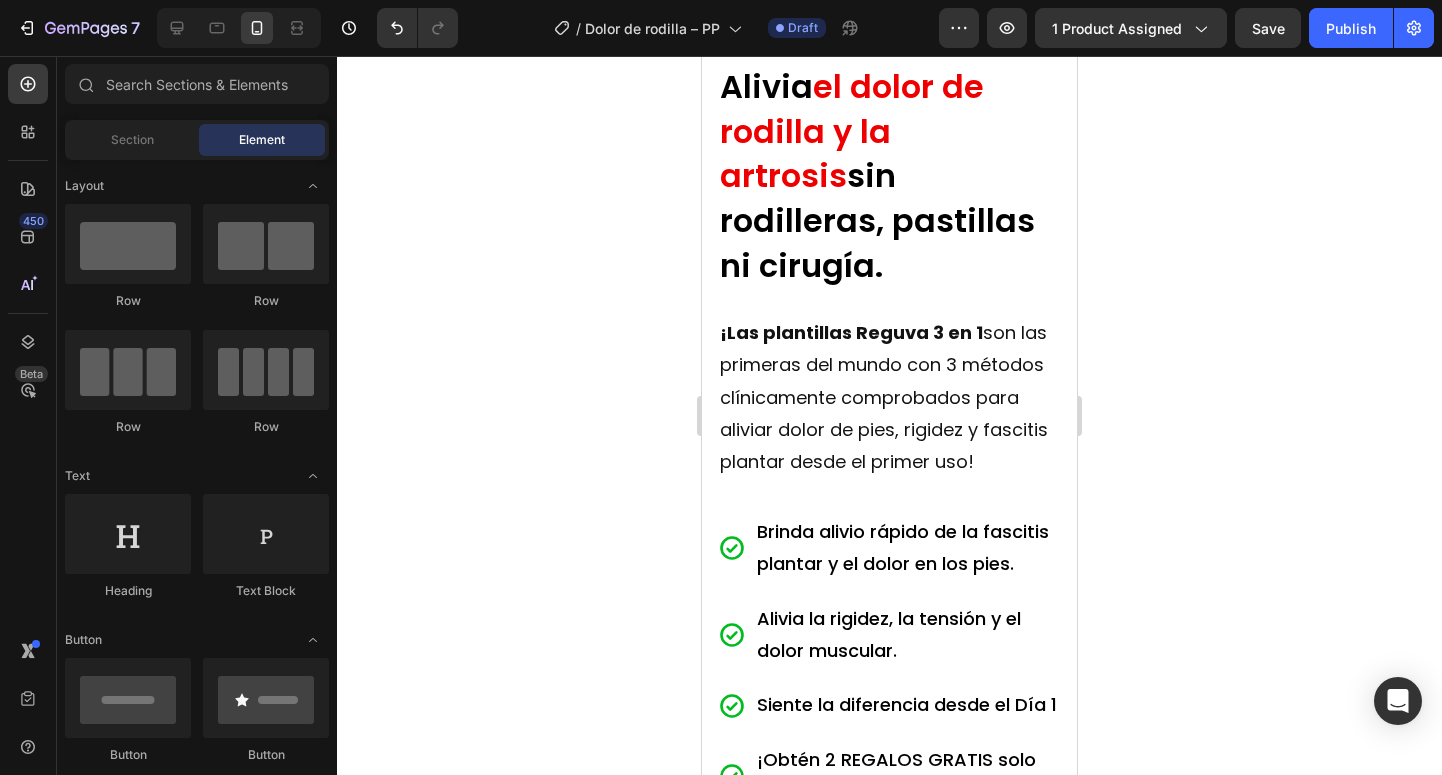 scroll, scrollTop: 0, scrollLeft: 0, axis: both 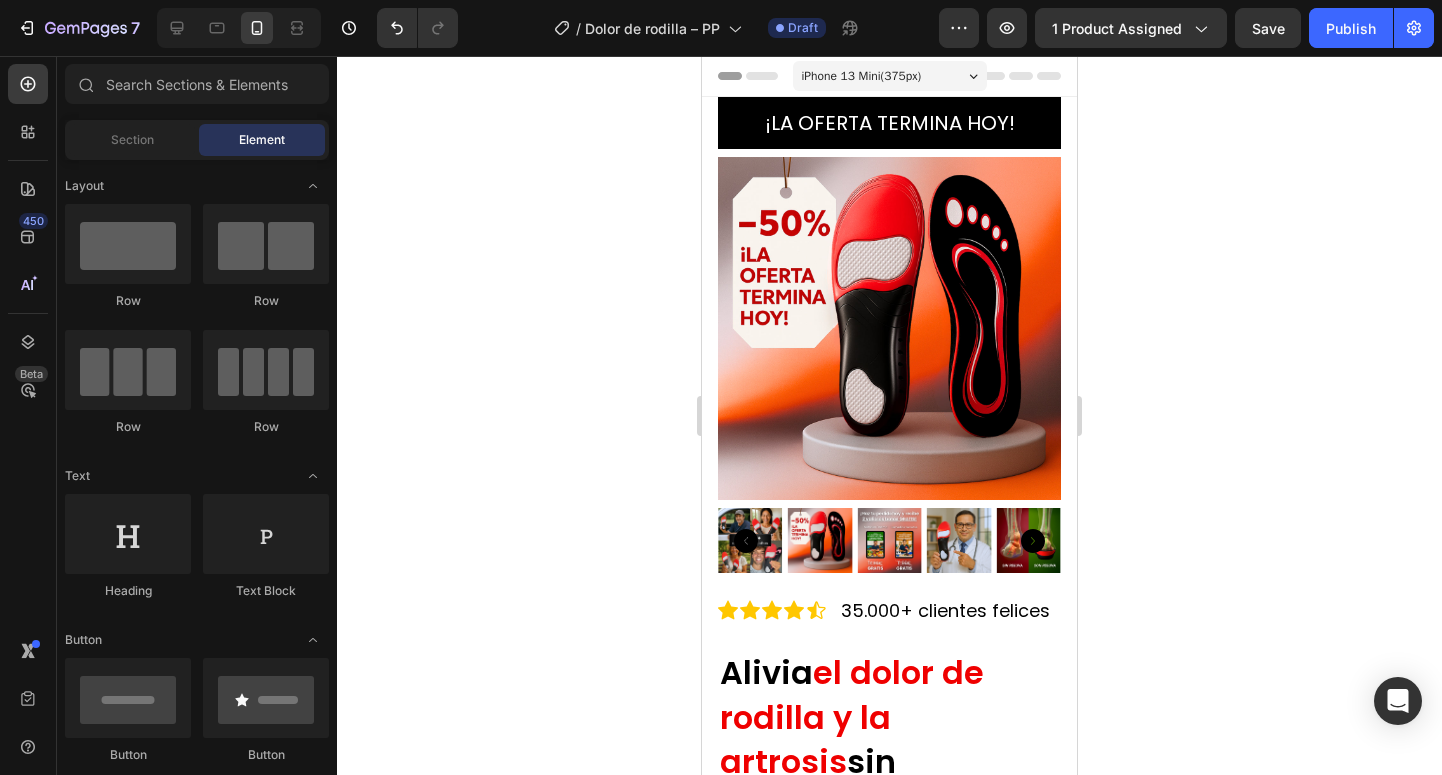click 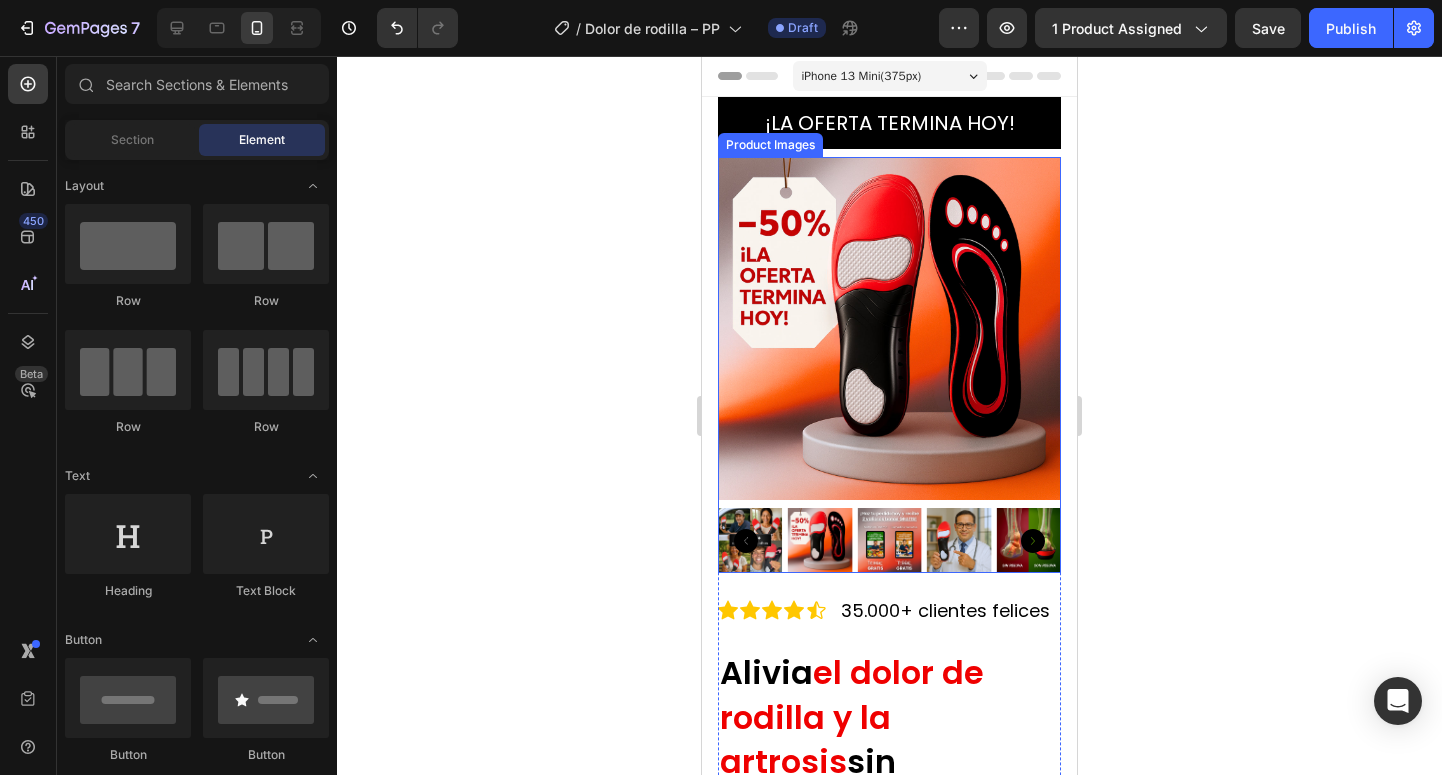 click at bounding box center (820, 540) 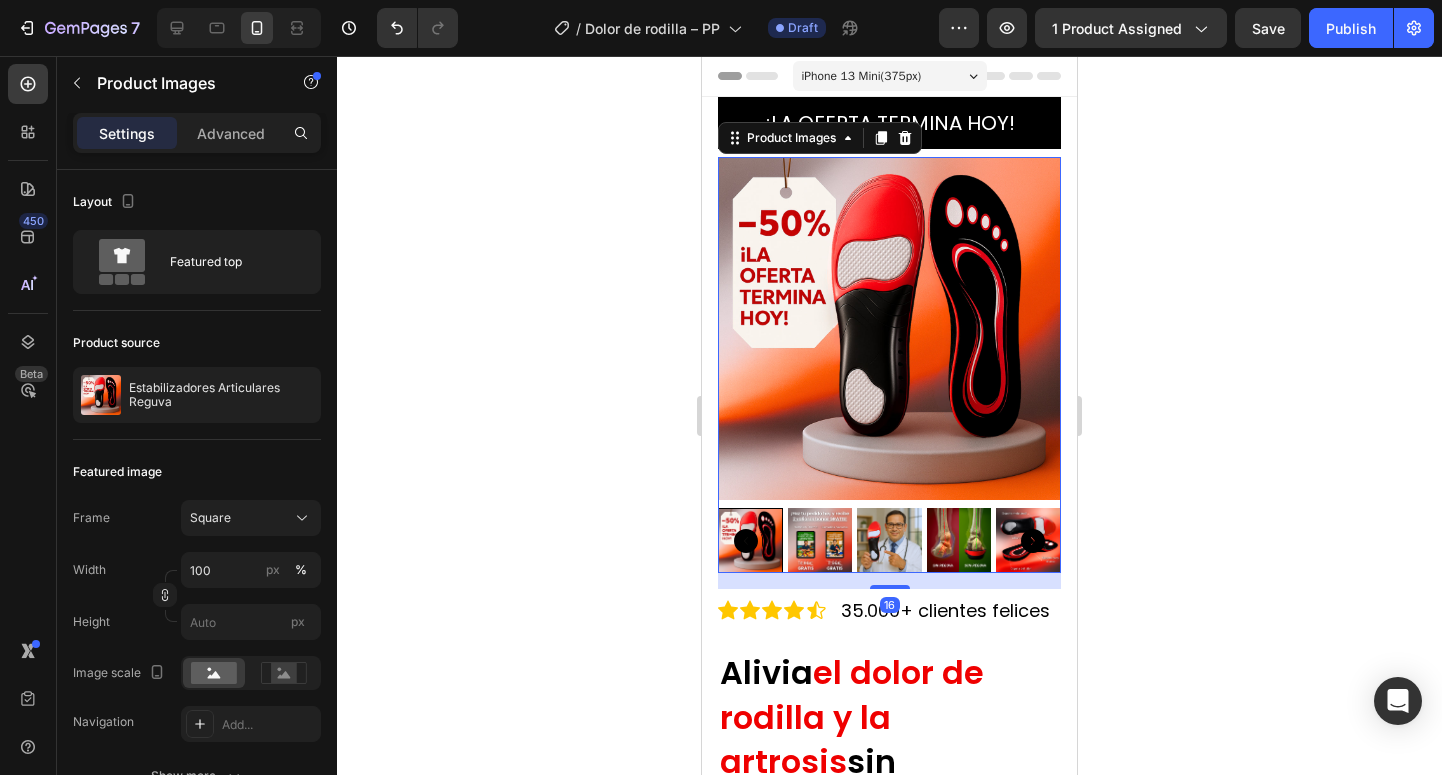 click at bounding box center (820, 540) 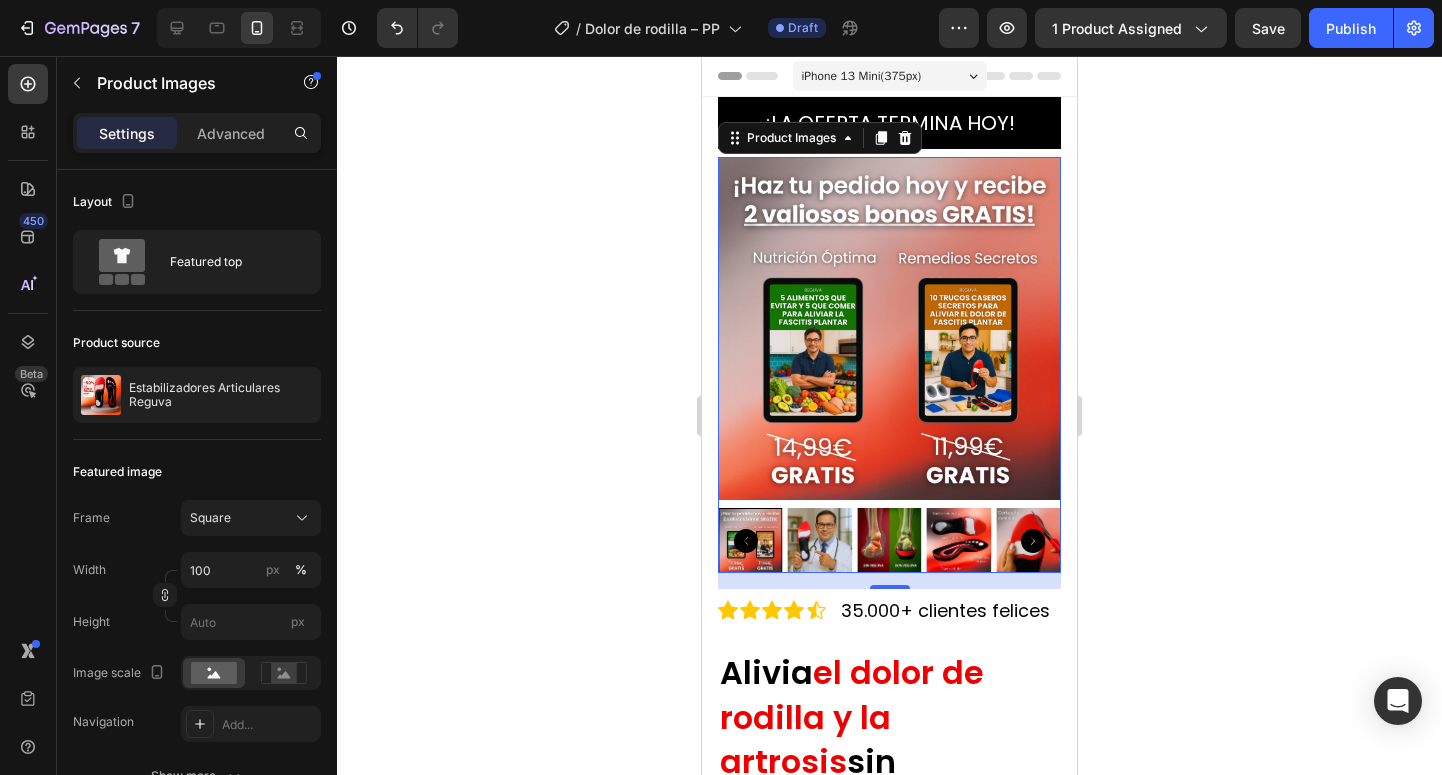 click at bounding box center [820, 540] 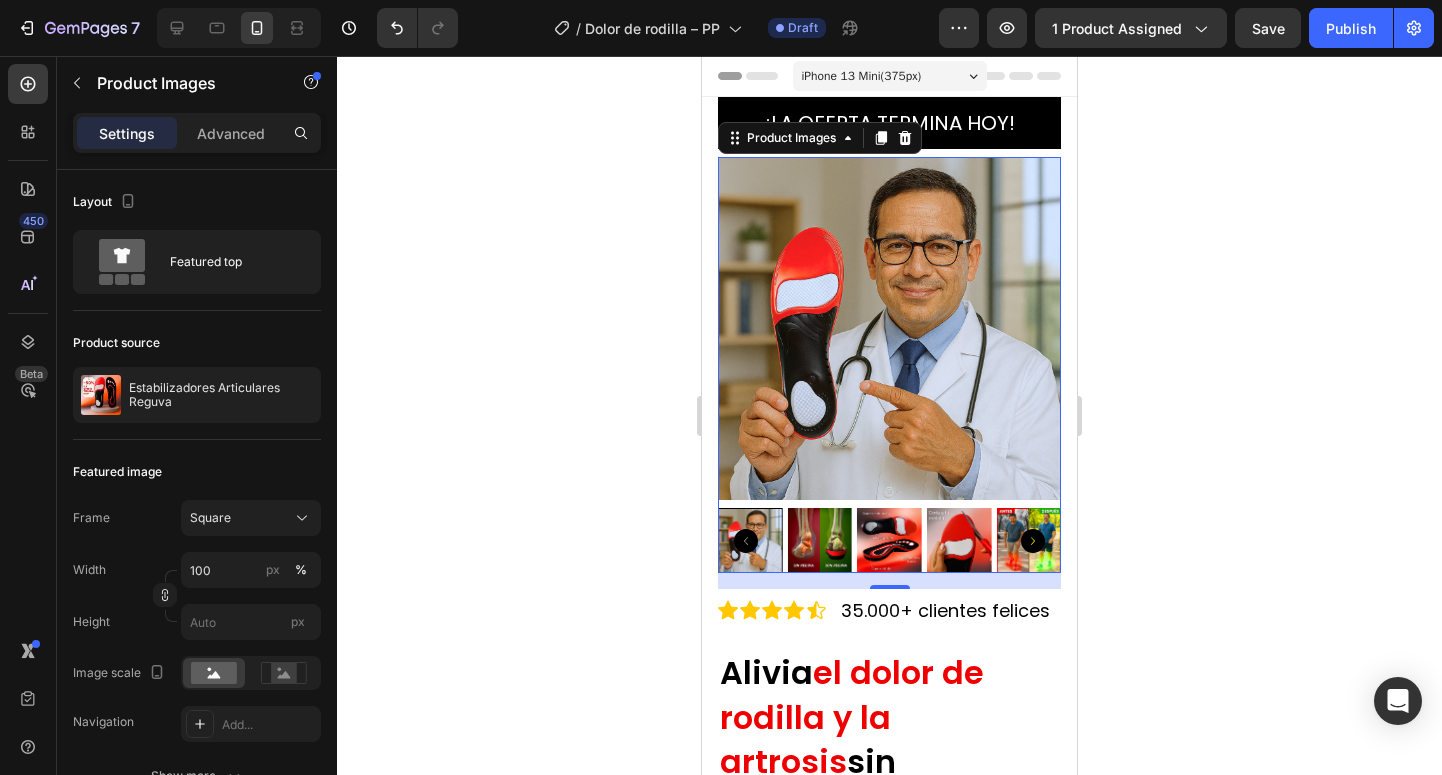 click at bounding box center [820, 540] 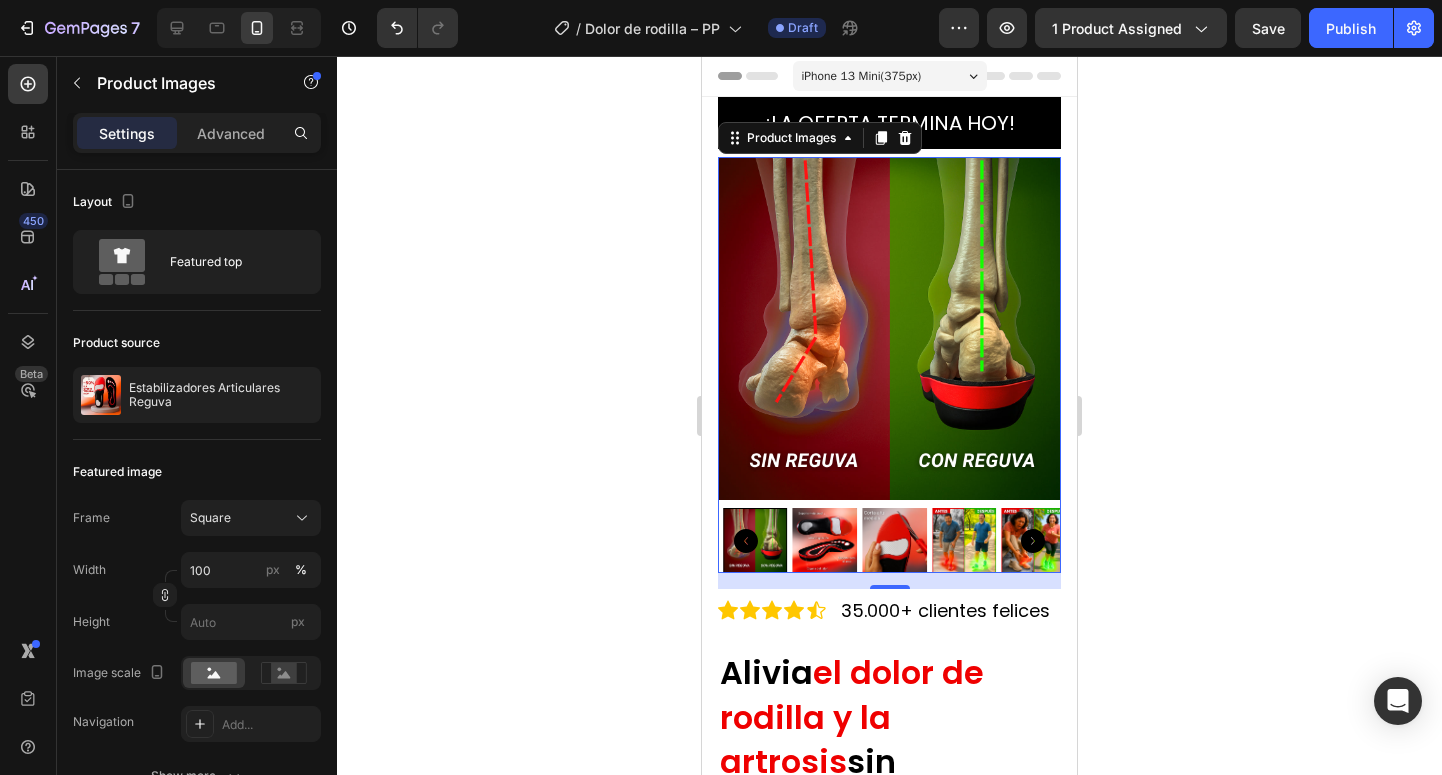 click at bounding box center (825, 540) 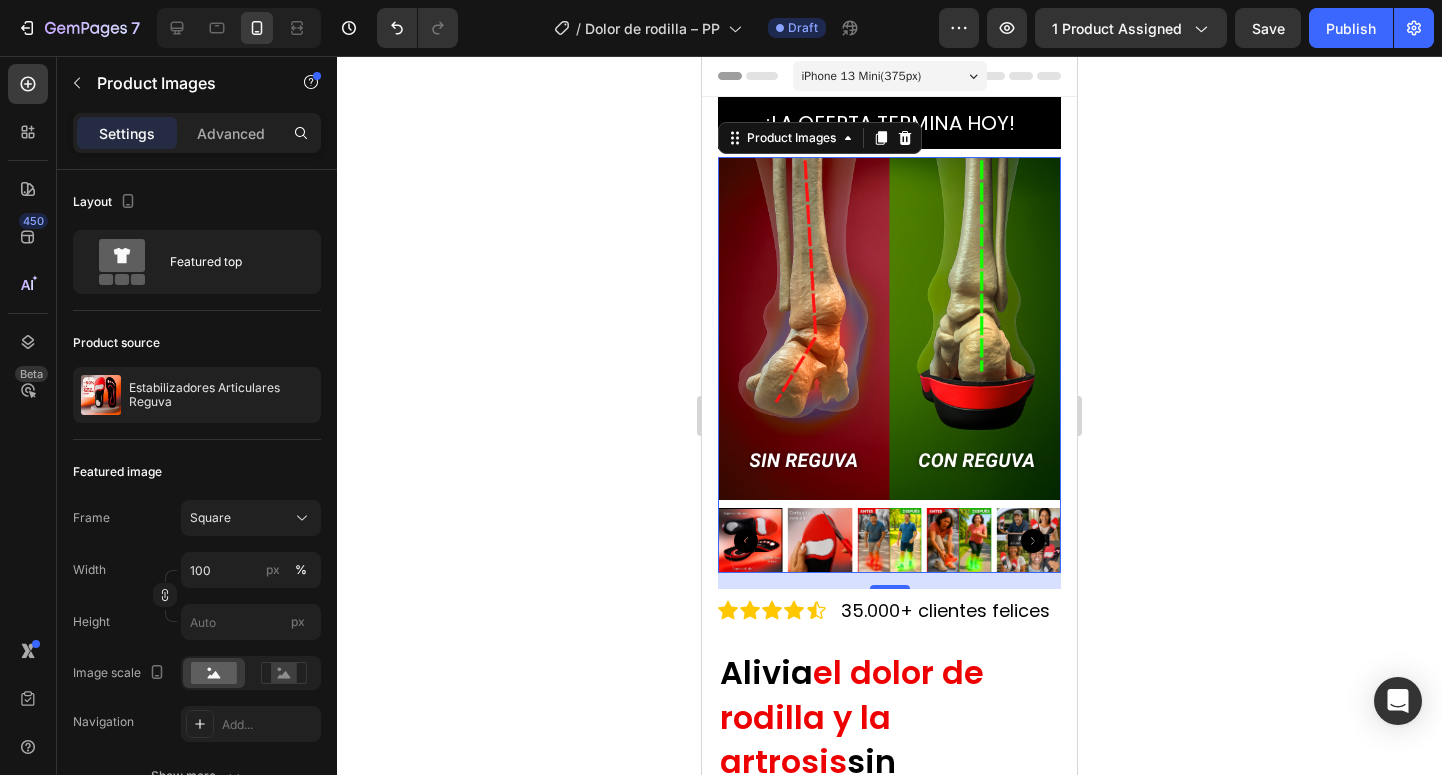 click 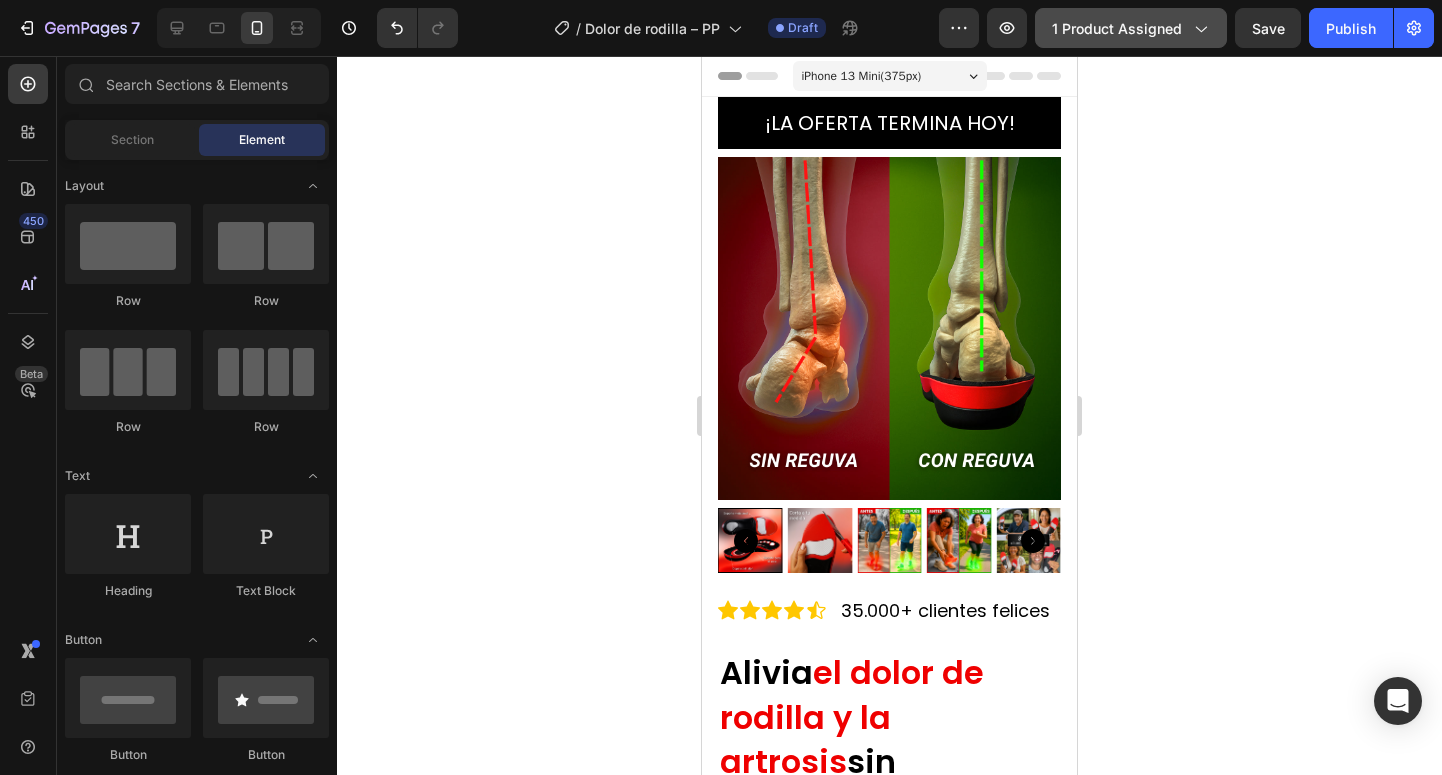 click on "1 product assigned" 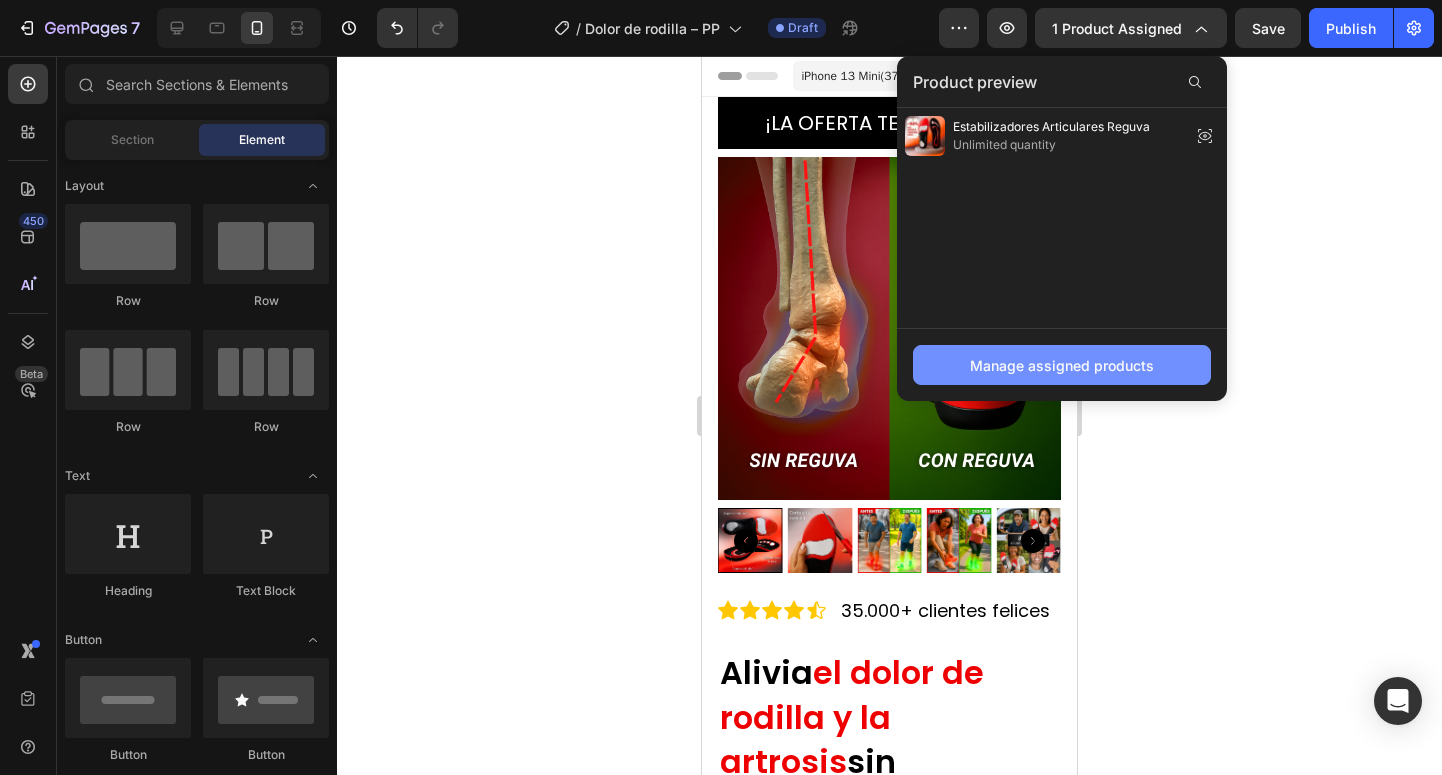 click on "Manage assigned products" at bounding box center [1062, 365] 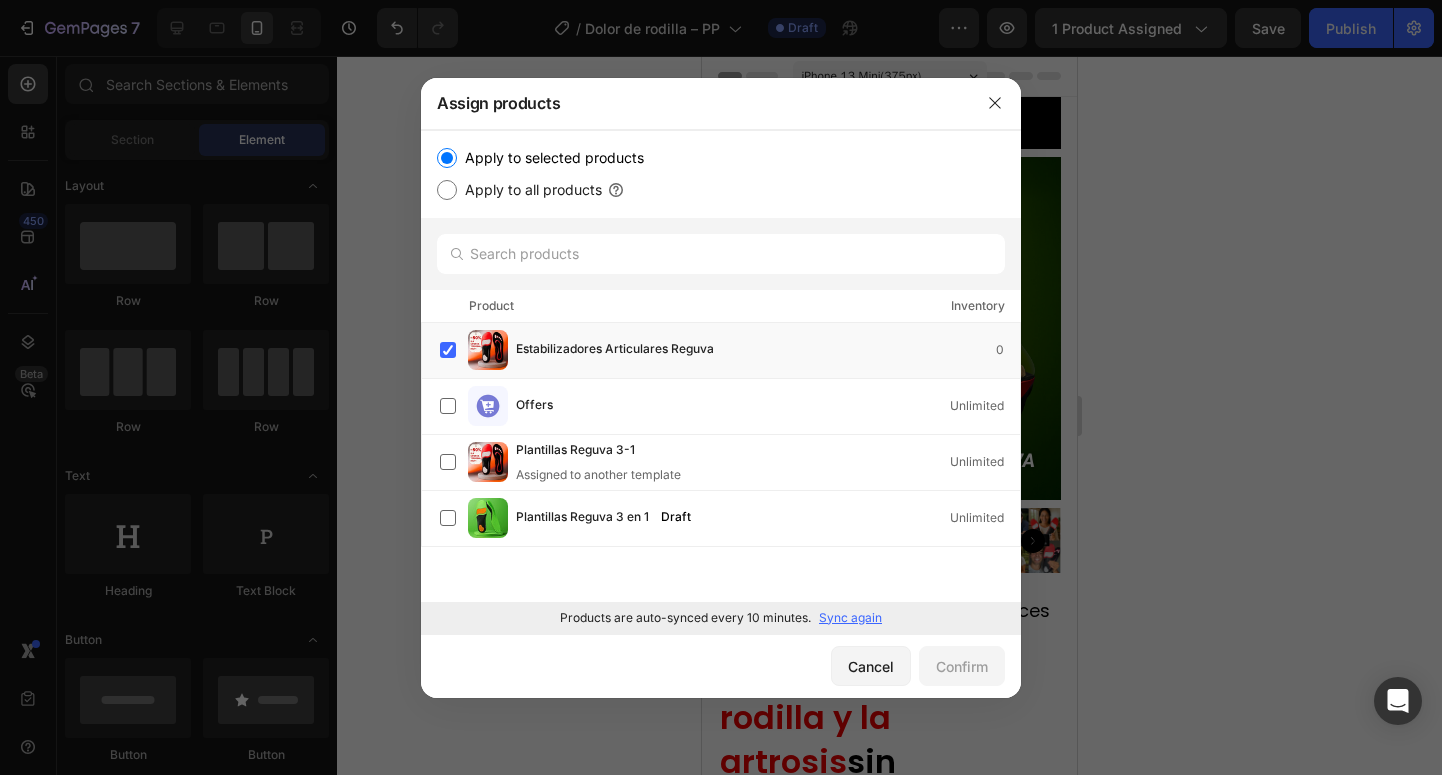 click on "Sync again" at bounding box center (850, 618) 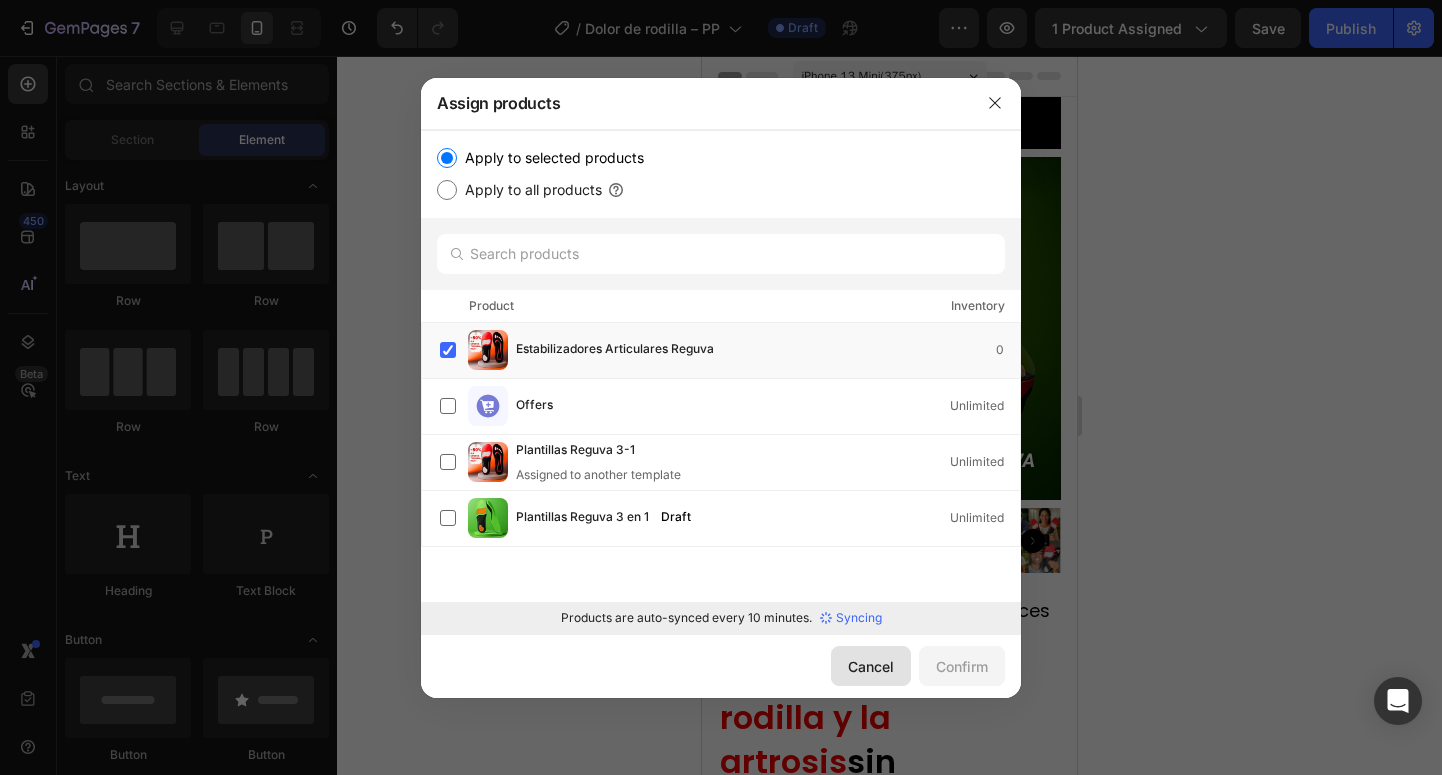 drag, startPoint x: 864, startPoint y: 662, endPoint x: 161, endPoint y: 608, distance: 705.0709 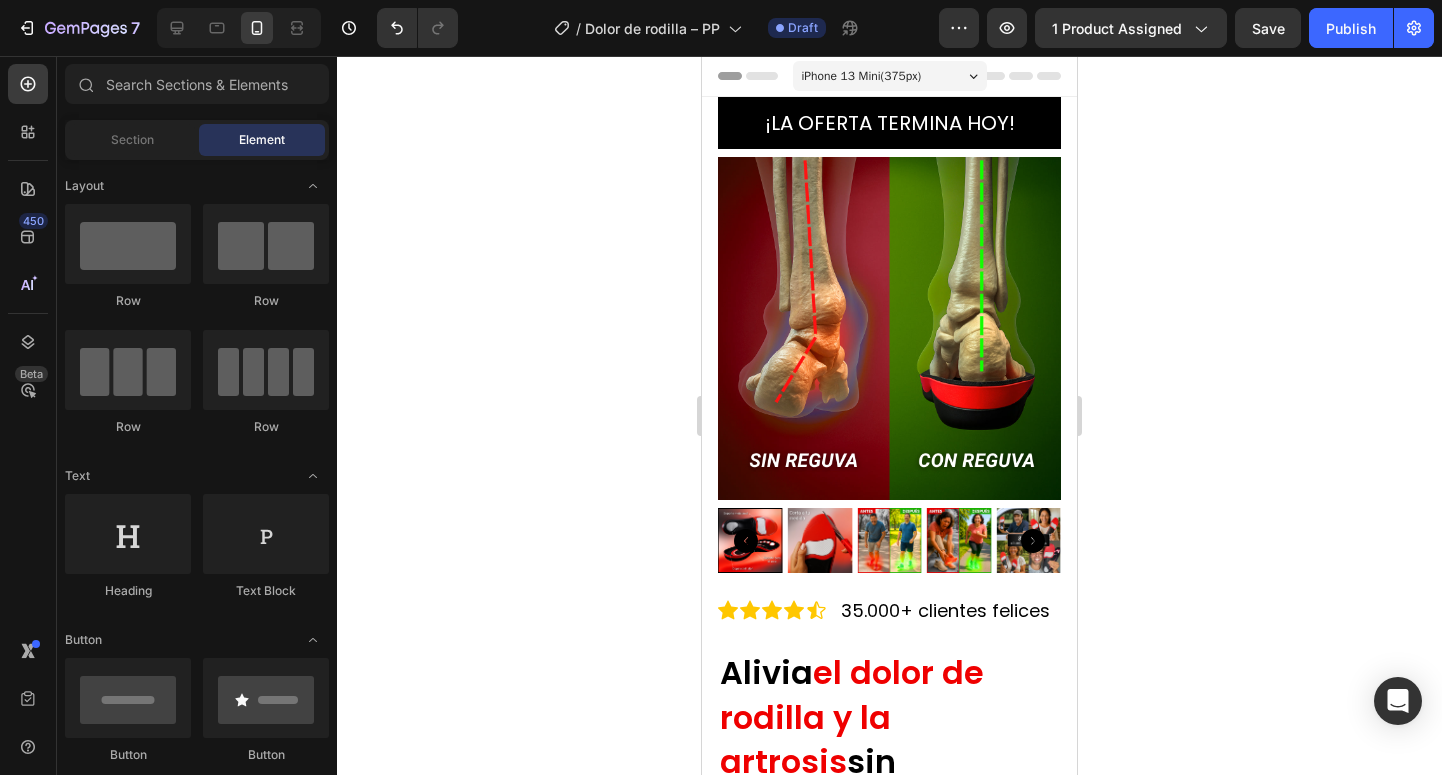click 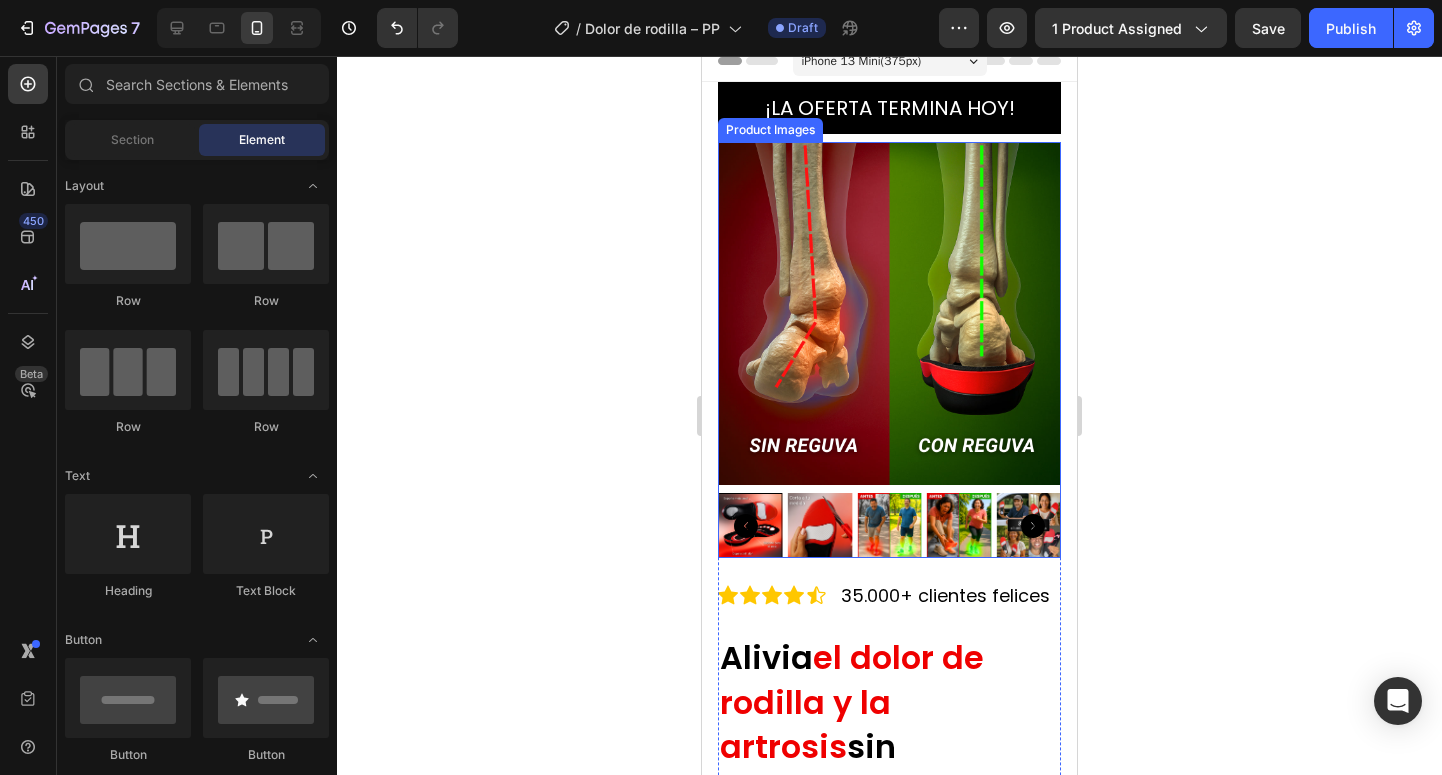 scroll, scrollTop: 12, scrollLeft: 0, axis: vertical 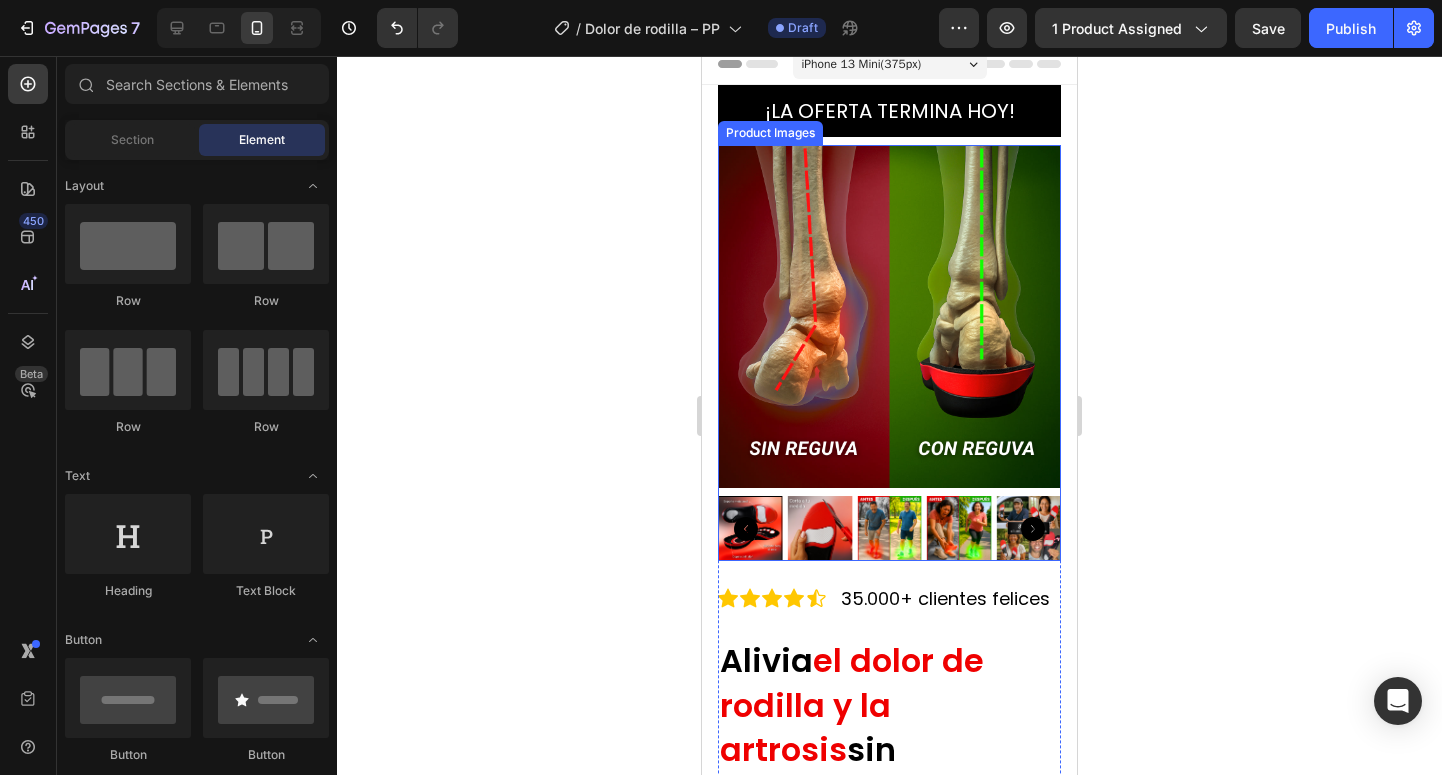 click at bounding box center [889, 528] 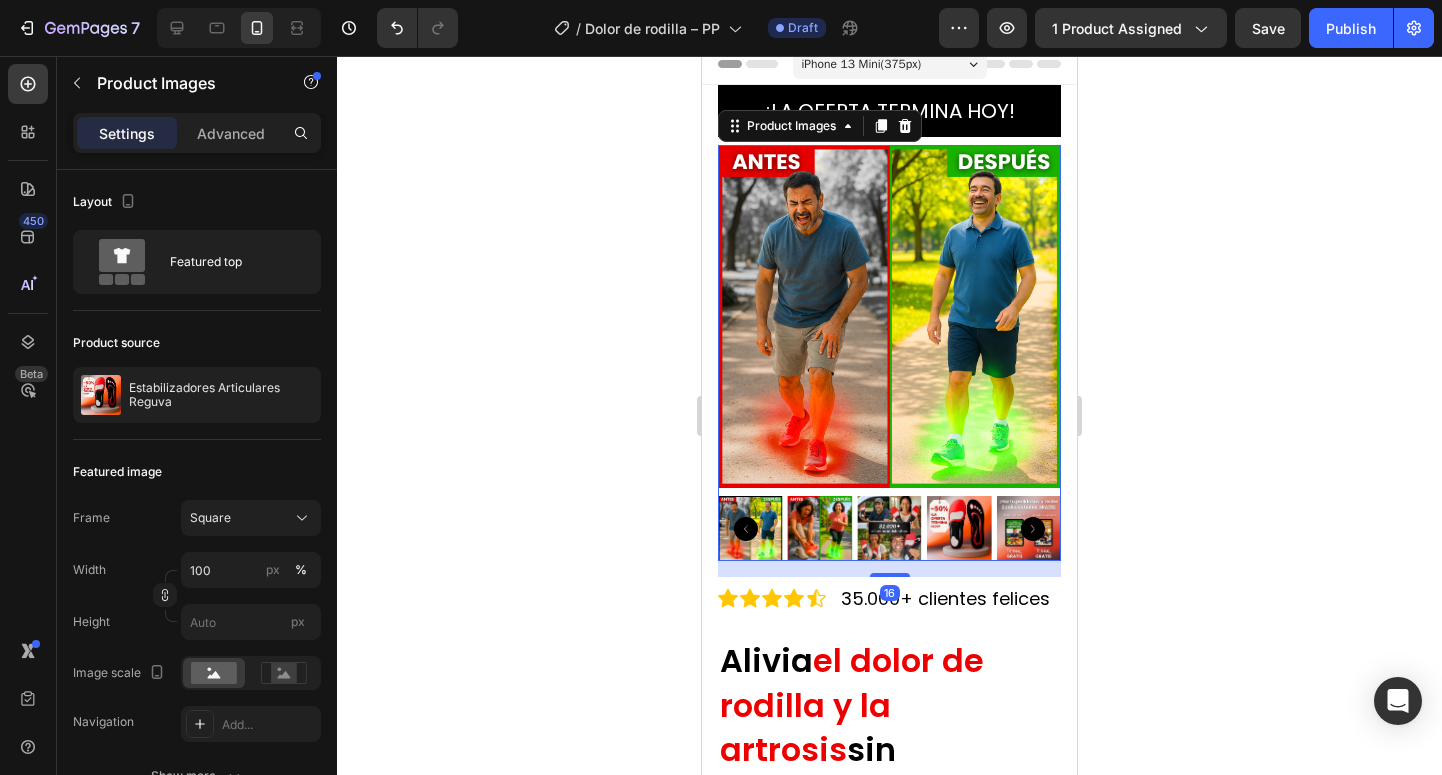 scroll, scrollTop: 0, scrollLeft: 0, axis: both 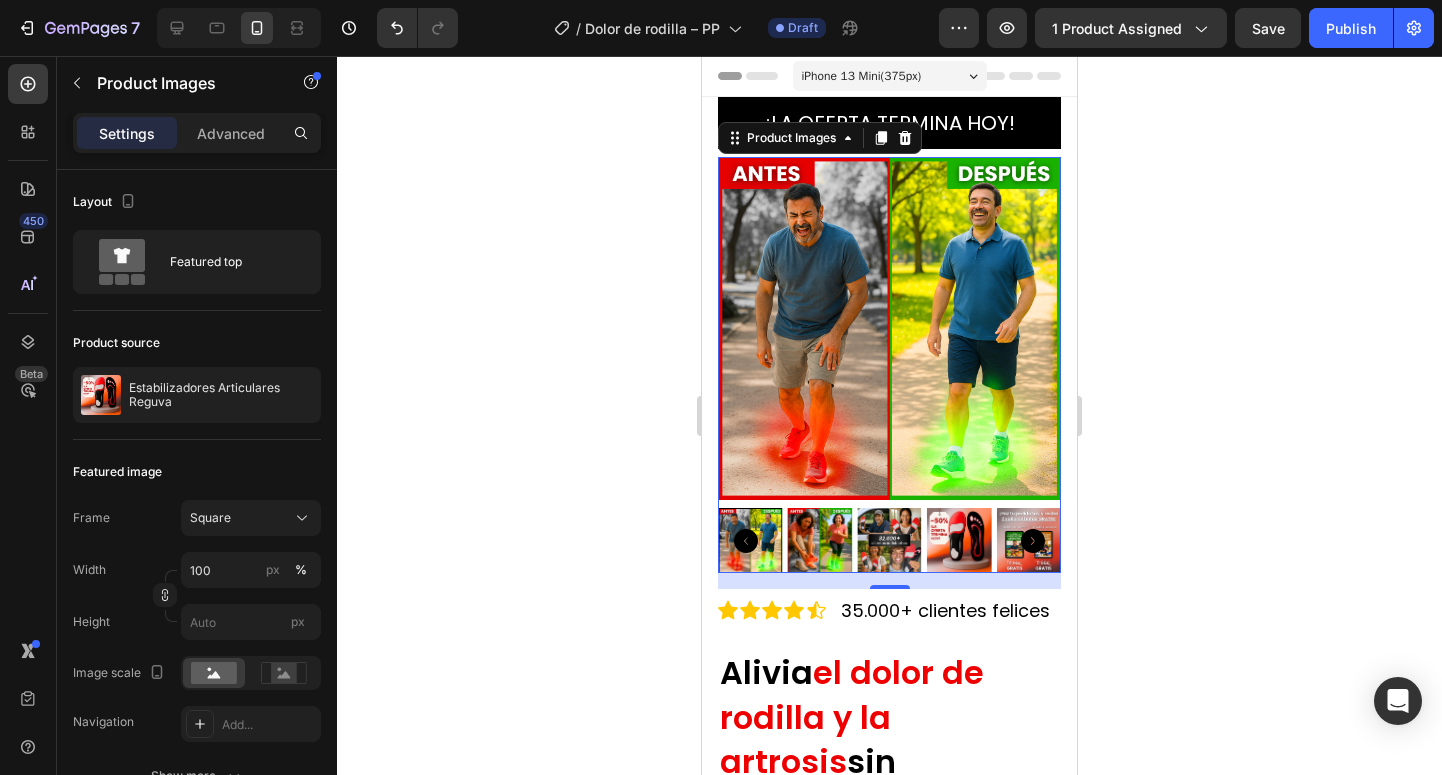 click 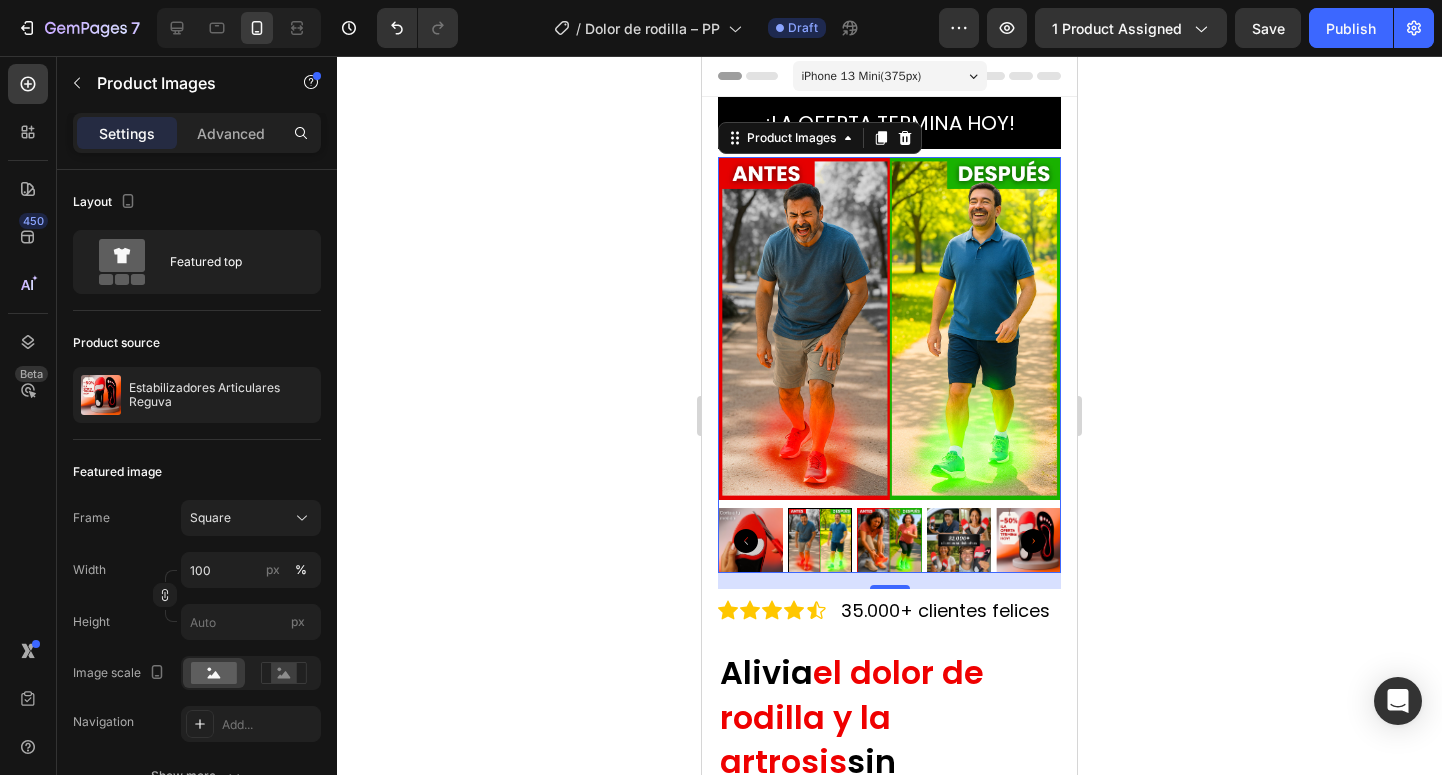 click 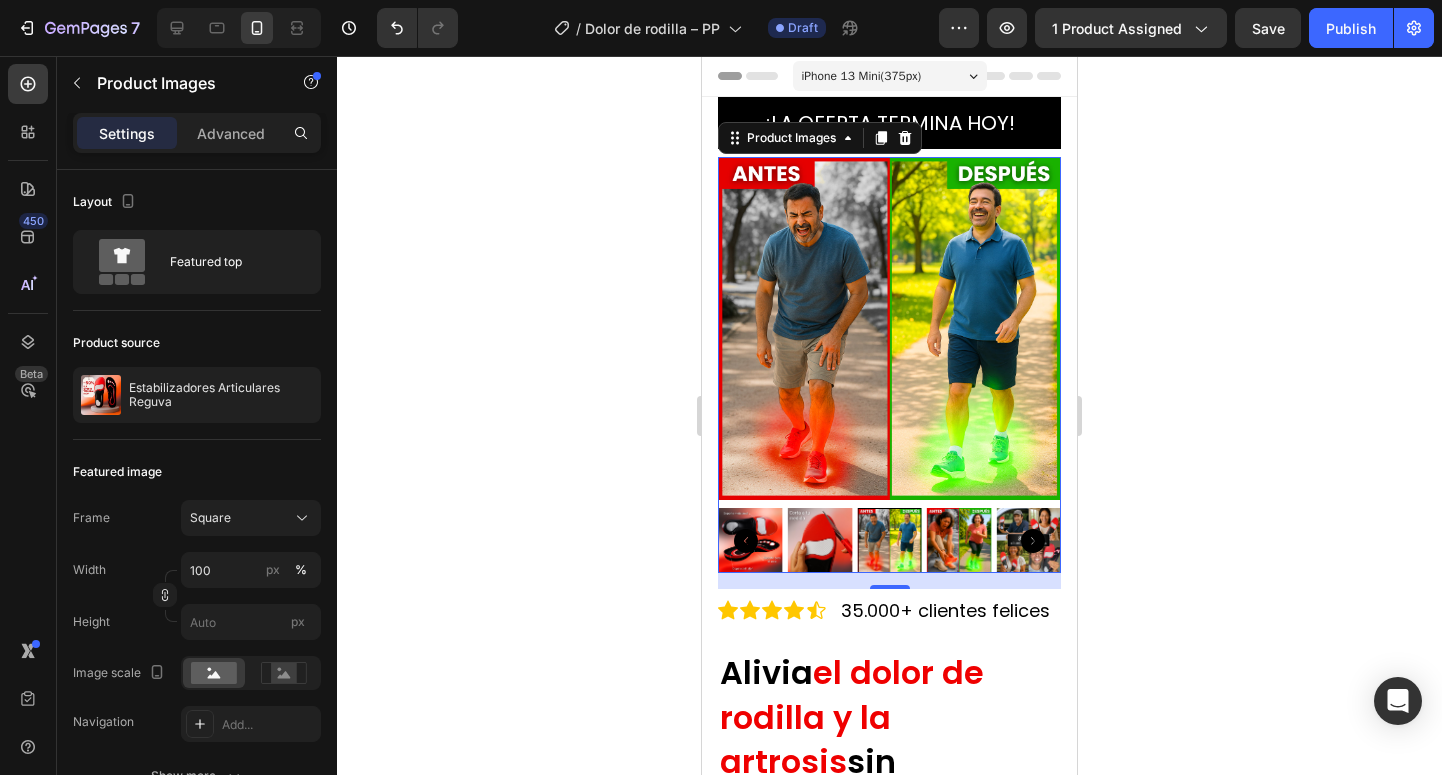 click at bounding box center [750, 540] 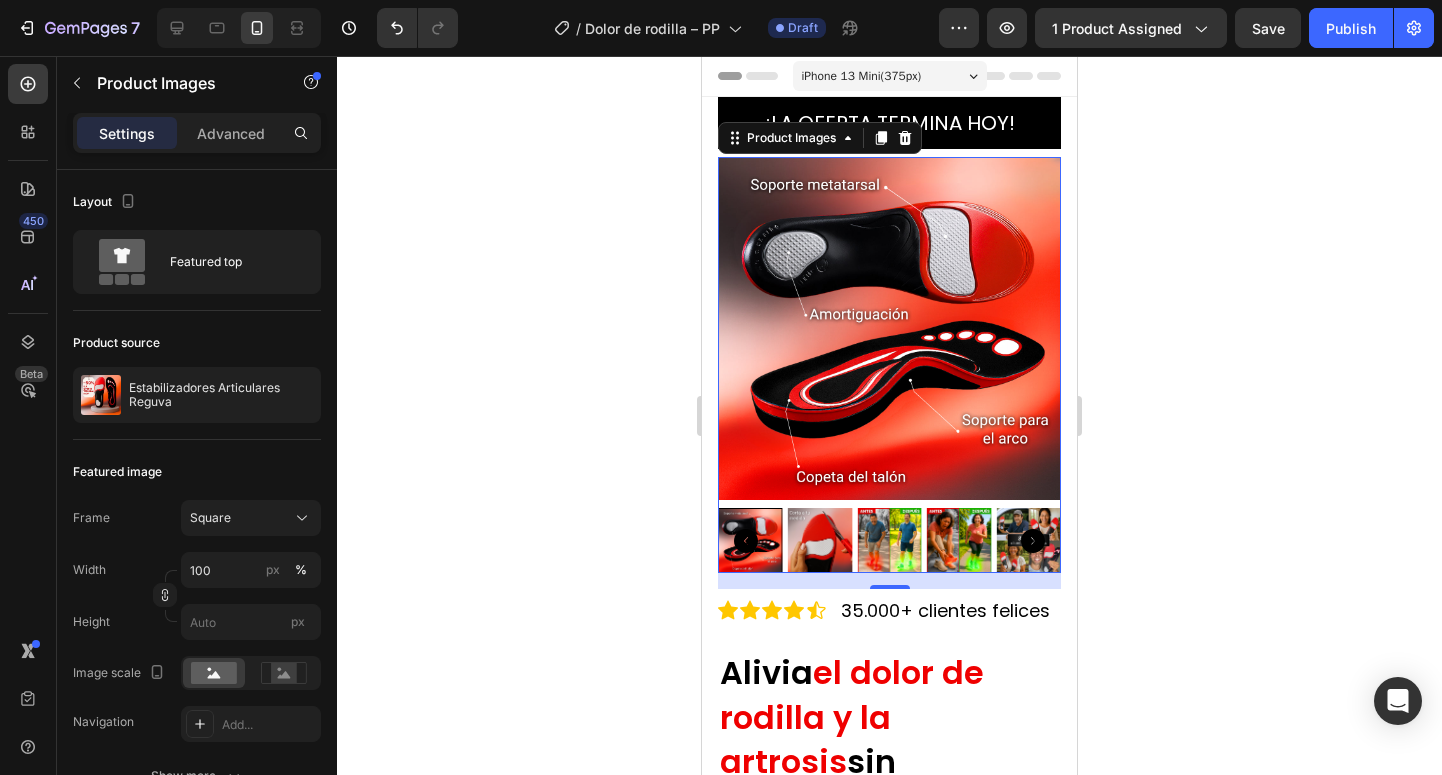 click at bounding box center (820, 540) 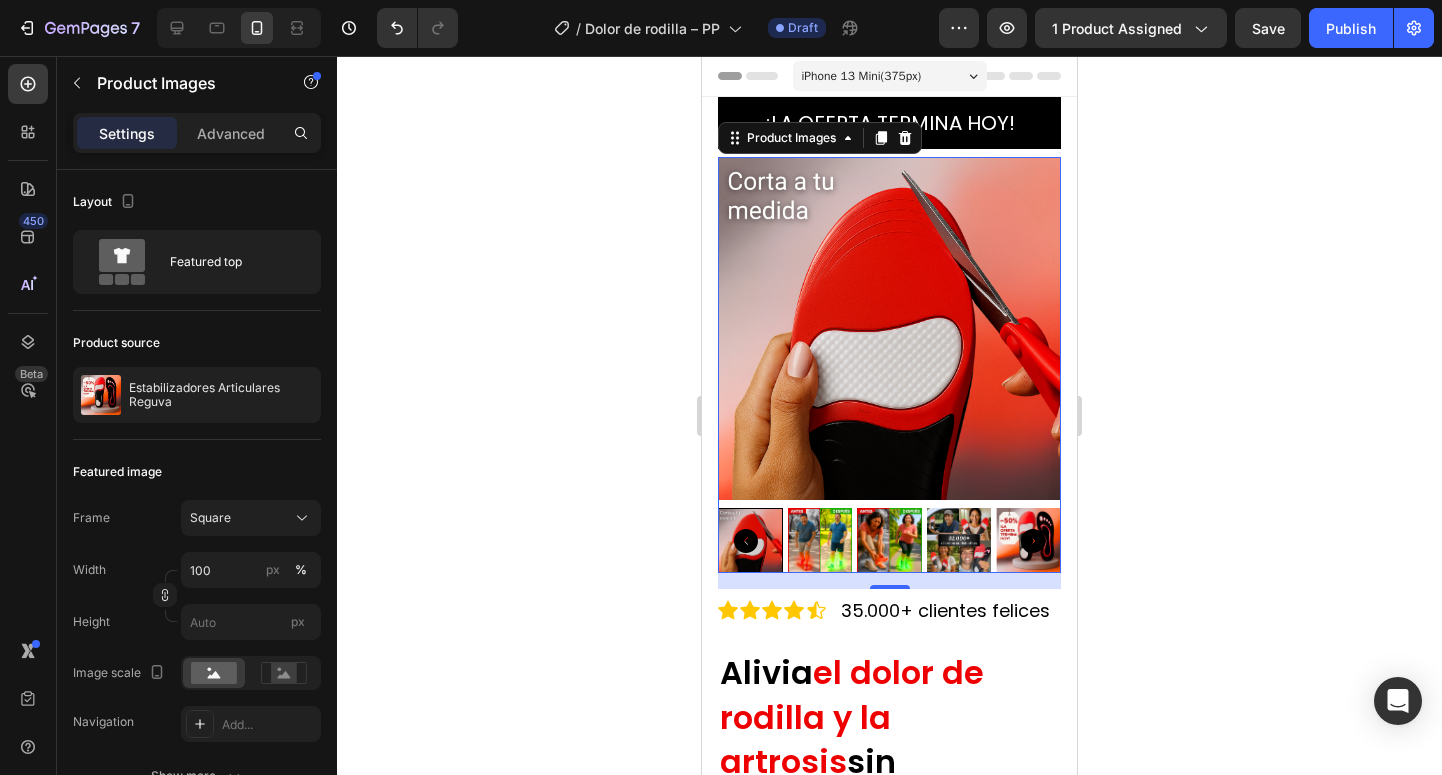 click at bounding box center (820, 540) 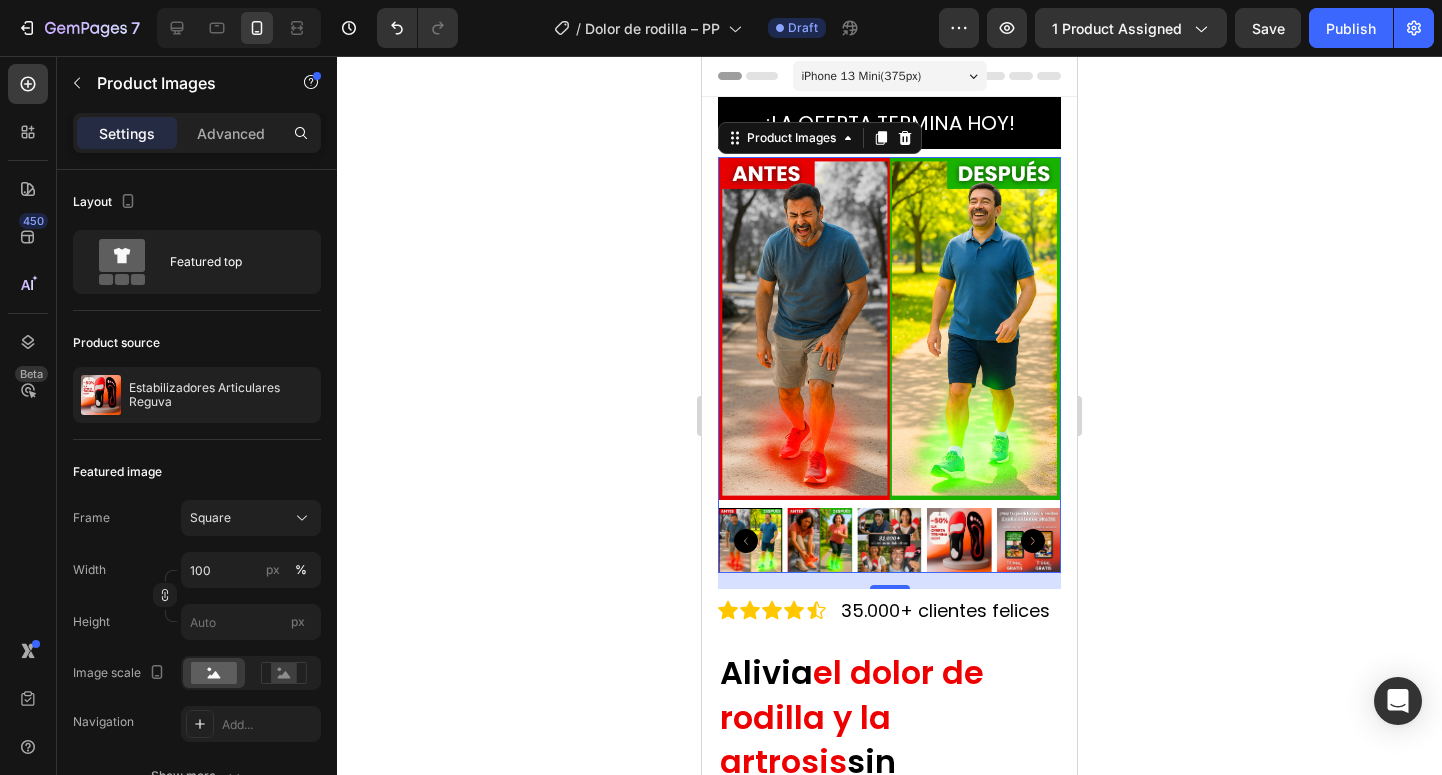 click at bounding box center [820, 540] 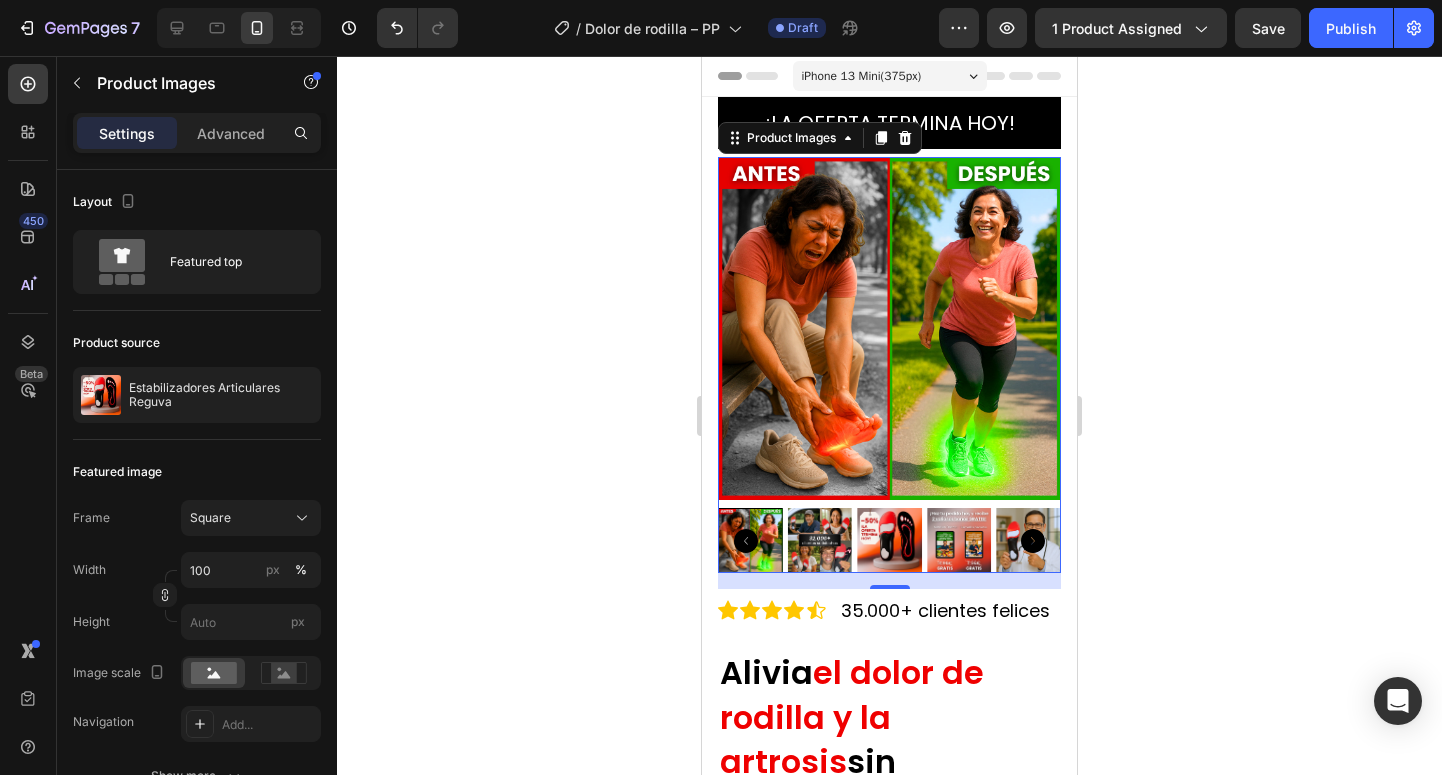 click 